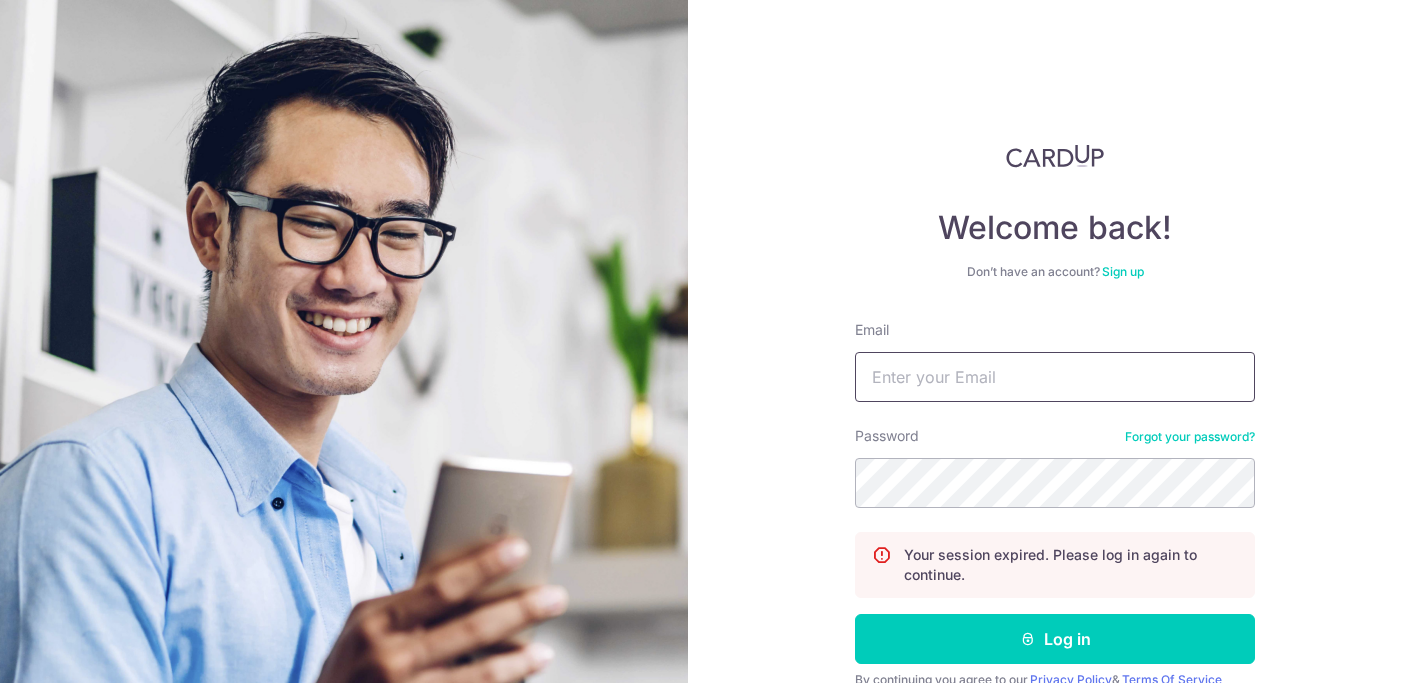 scroll, scrollTop: 0, scrollLeft: 0, axis: both 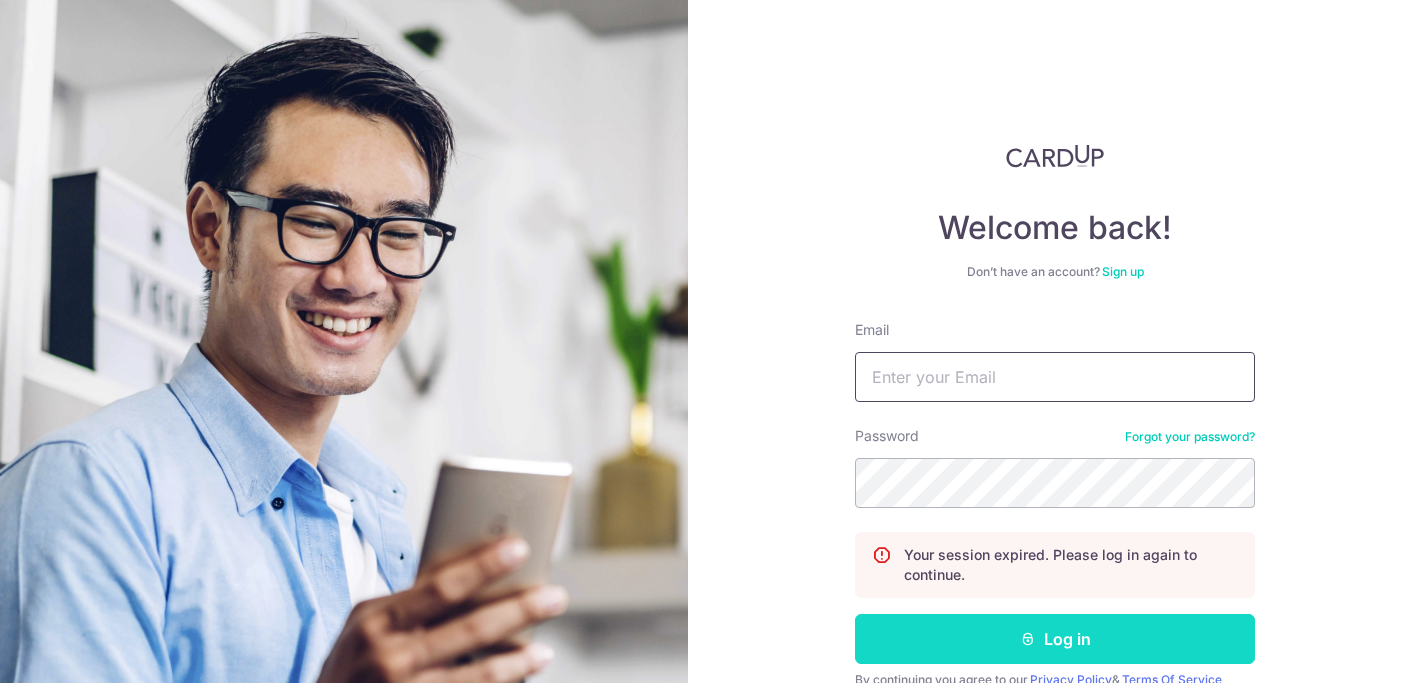 type on "[USERNAME]@[DOMAIN]" 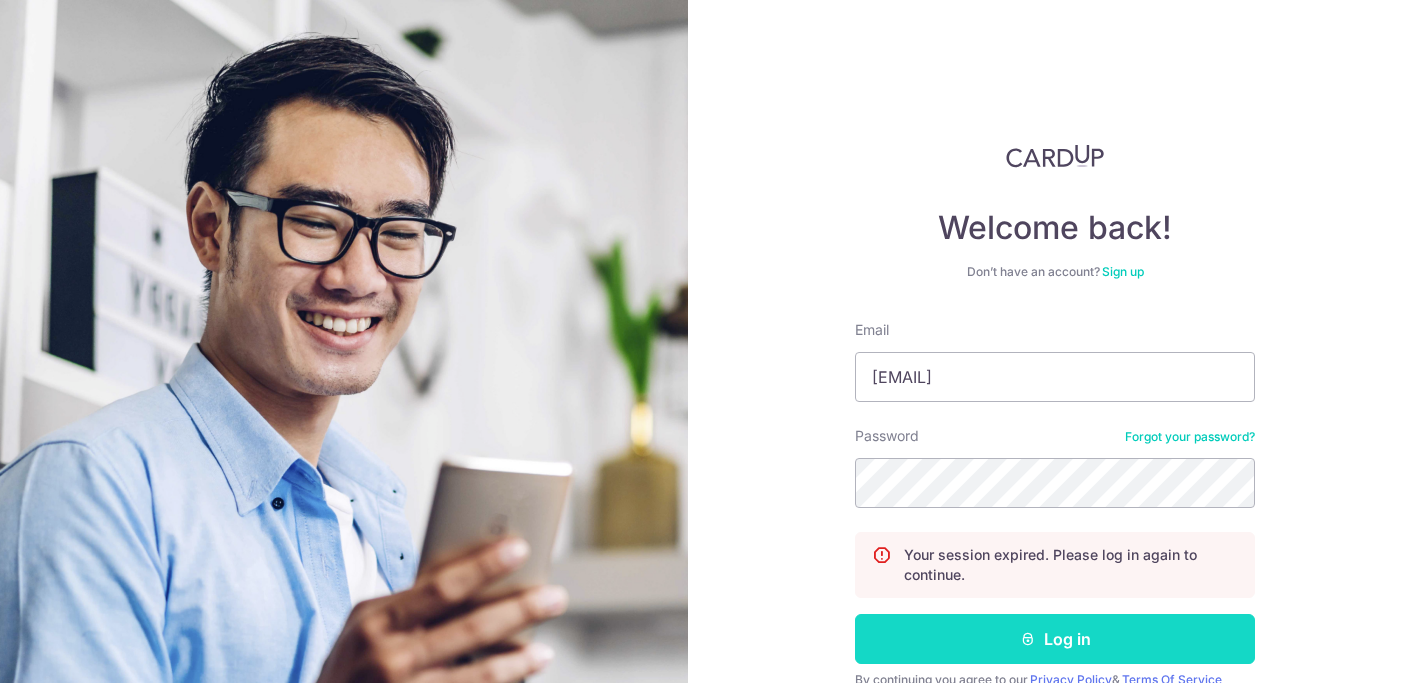 click on "Log in" at bounding box center [1055, 639] 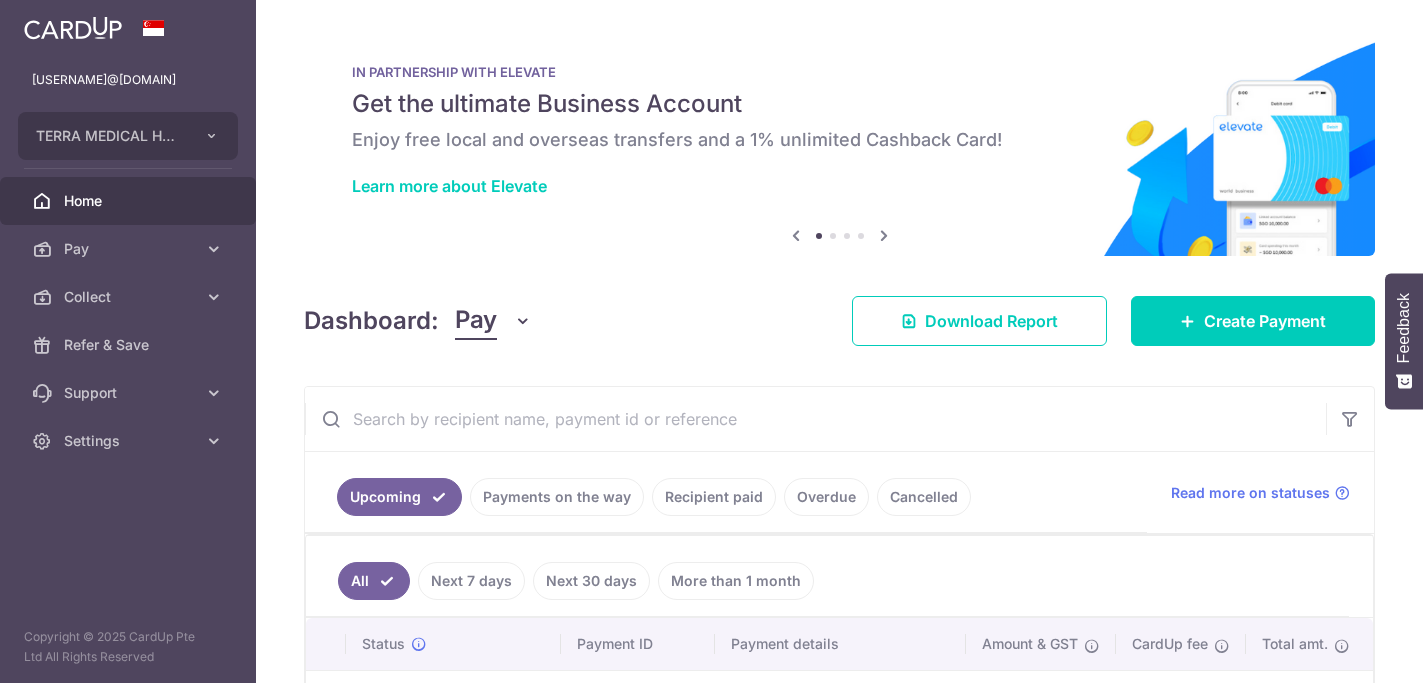 scroll, scrollTop: 0, scrollLeft: 0, axis: both 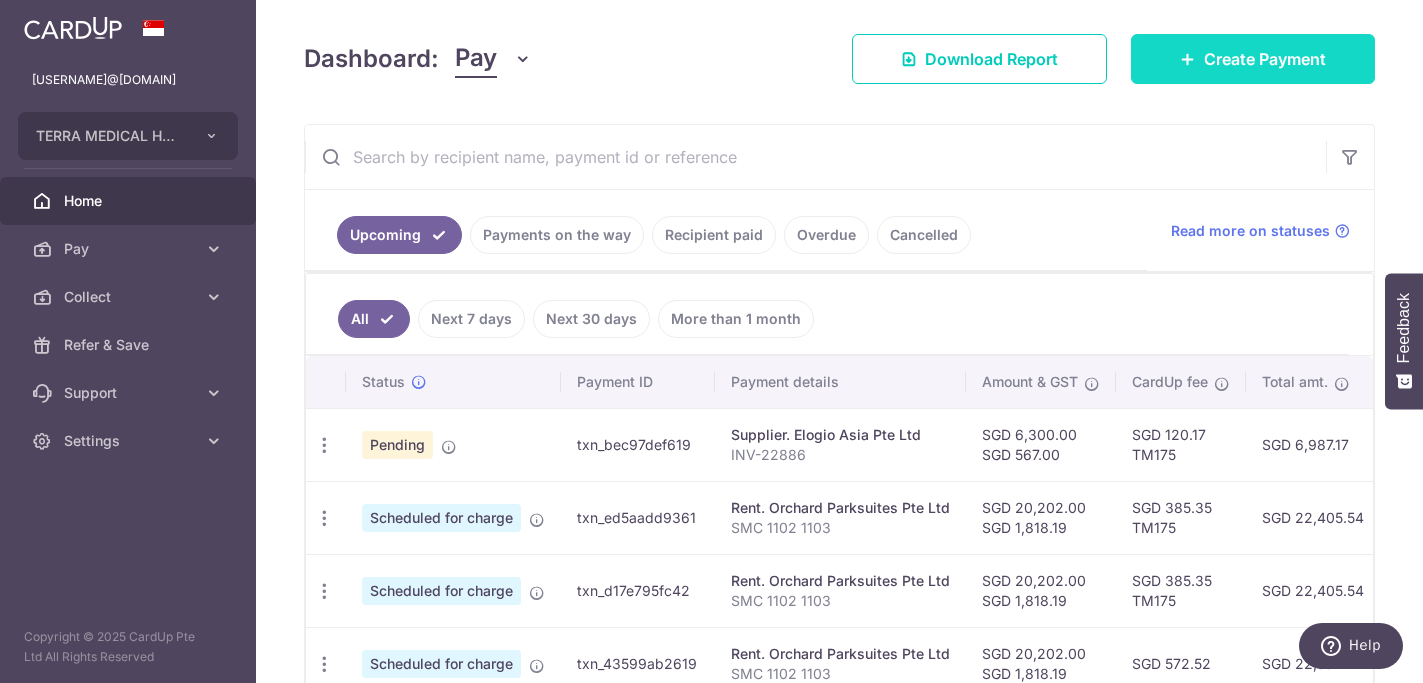 click on "Create Payment" at bounding box center [1265, 59] 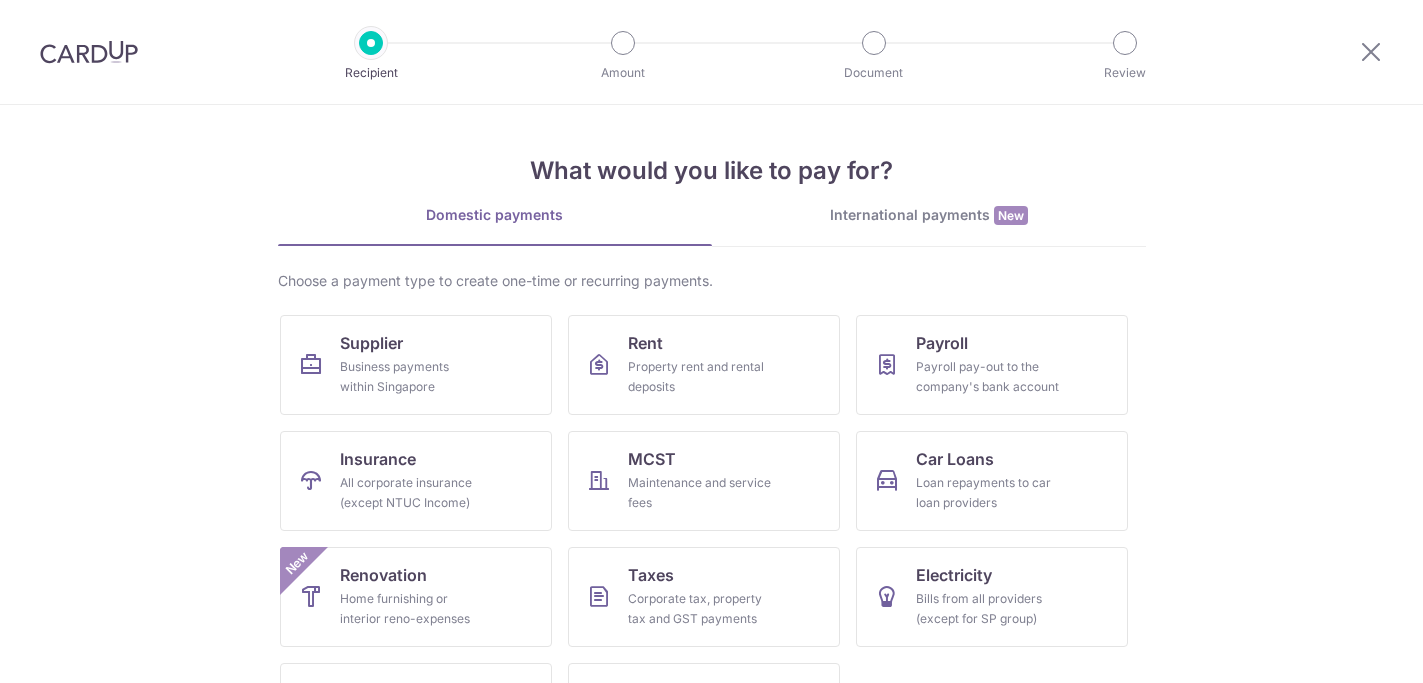 scroll, scrollTop: 0, scrollLeft: 0, axis: both 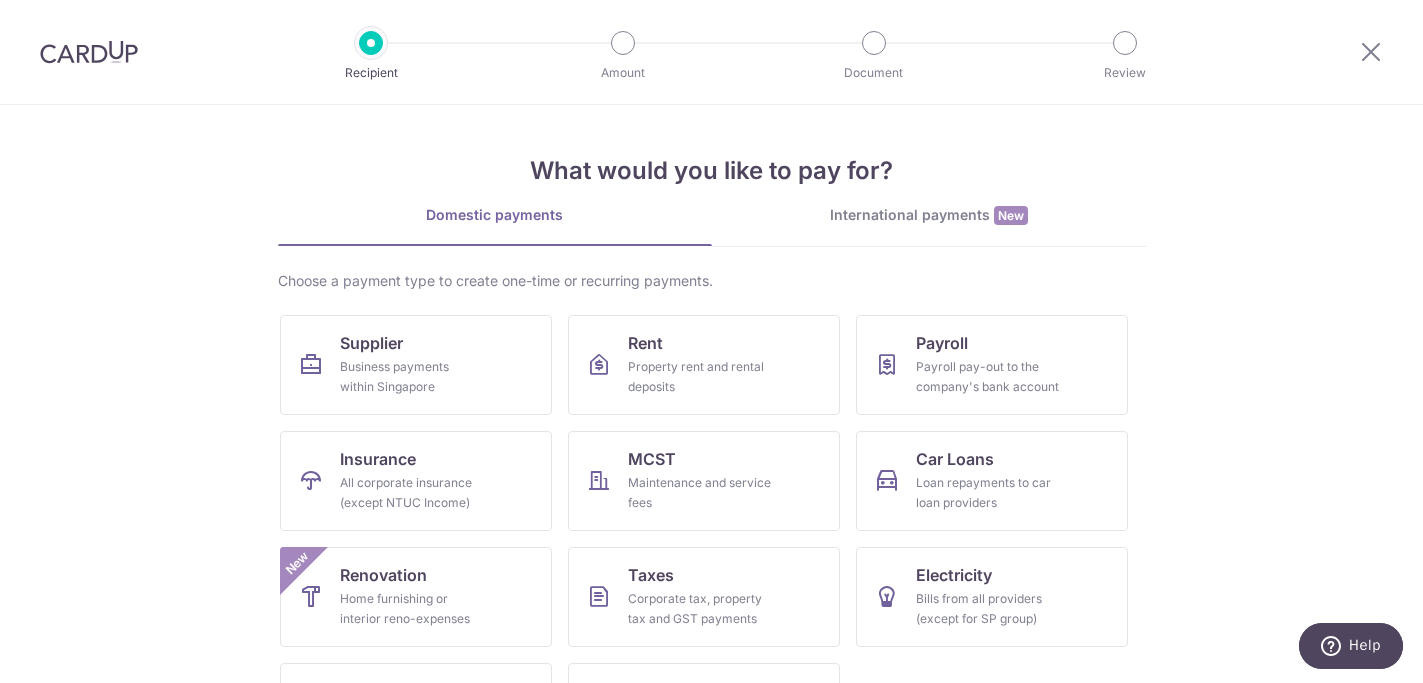 click on "What would you like to pay for?
Domestic payments
International payments
New
Choose a payment type to create one-time or recurring payments.
Supplier Business payments within Singapore
Rent Property rent and rental deposits
Payroll Payroll pay-out to the company's bank account
Insurance All corporate insurance (except NTUC Income)
MCST Maintenance and service fees
Car Loans Loan repayments to car loan providers
Renovation Home furnishing or interior reno-expenses New
Taxes Corporate tax, property tax and GST payments
Electricity Bills from all providers (except for SP group)
Season Parking All workplace parking (except for HDB)
Bulk Upload Via CSV upload (up to 100 supplier payments)" at bounding box center (712, 442) 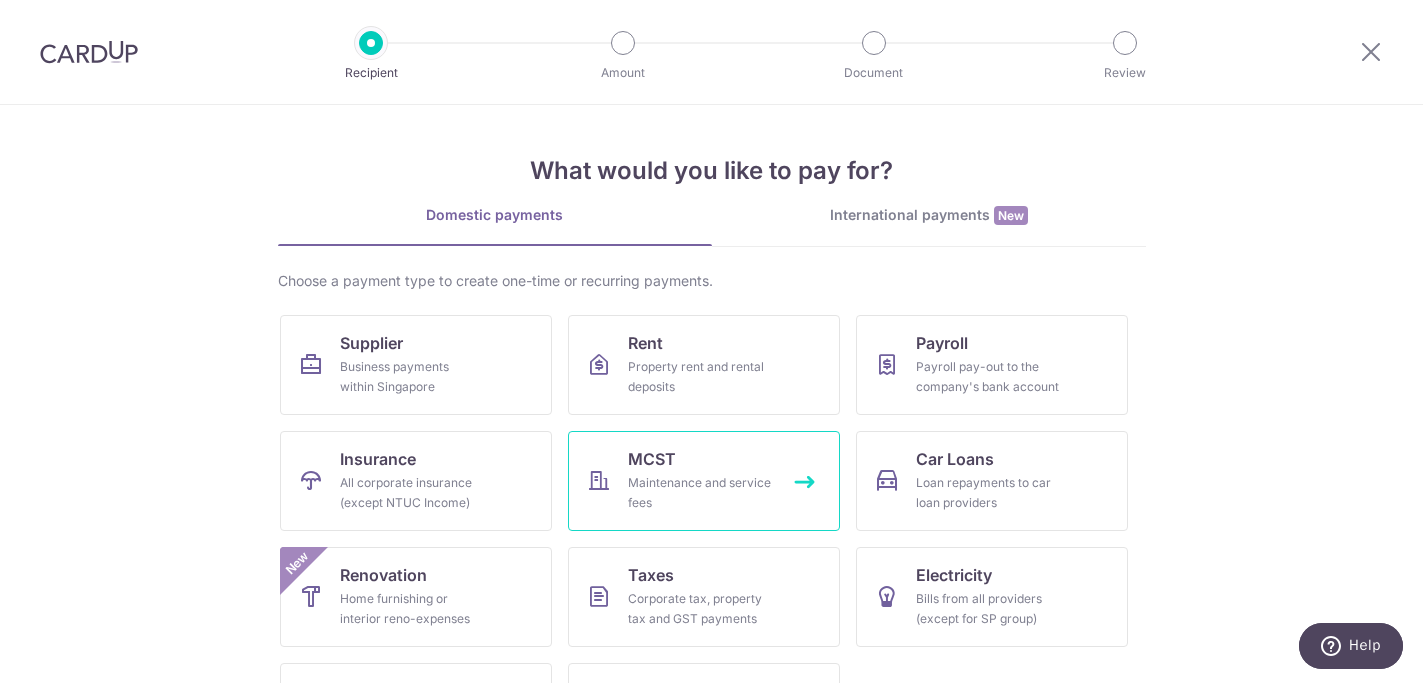 scroll, scrollTop: 96, scrollLeft: 0, axis: vertical 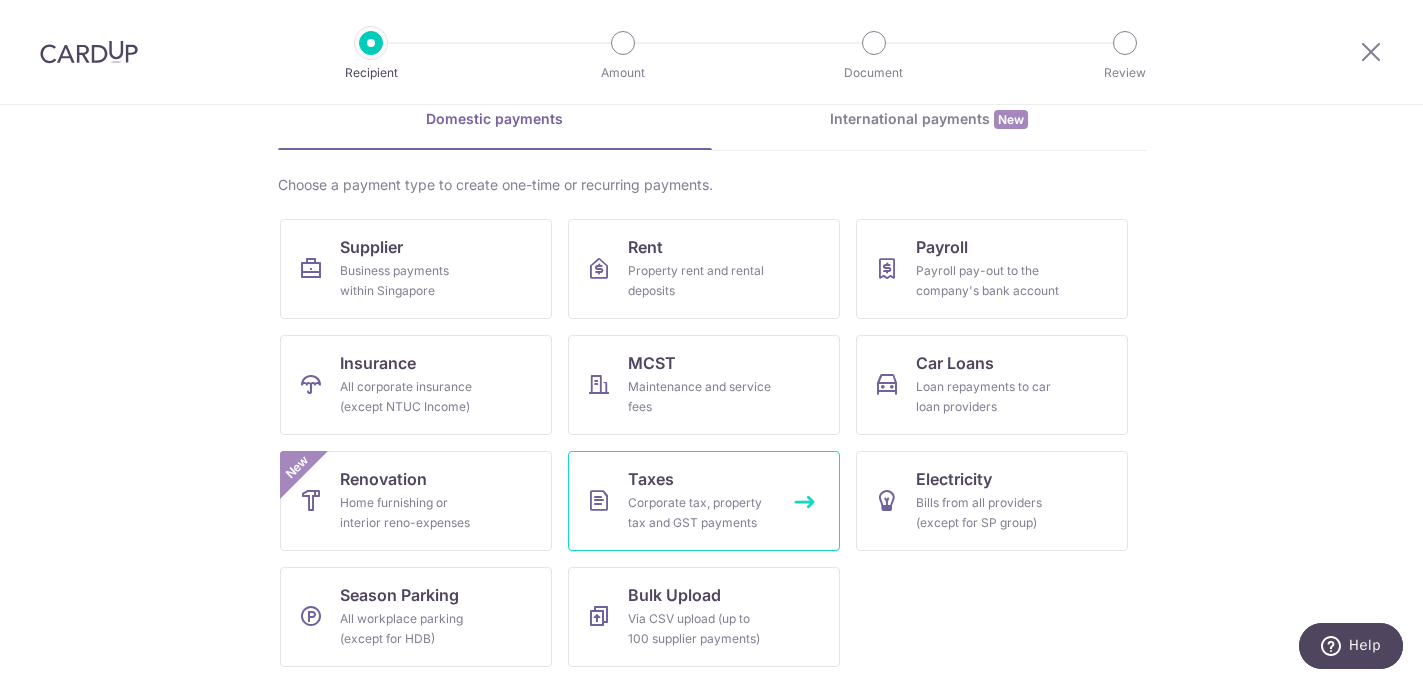 click on "Taxes Corporate tax, property tax and GST payments" at bounding box center [704, 501] 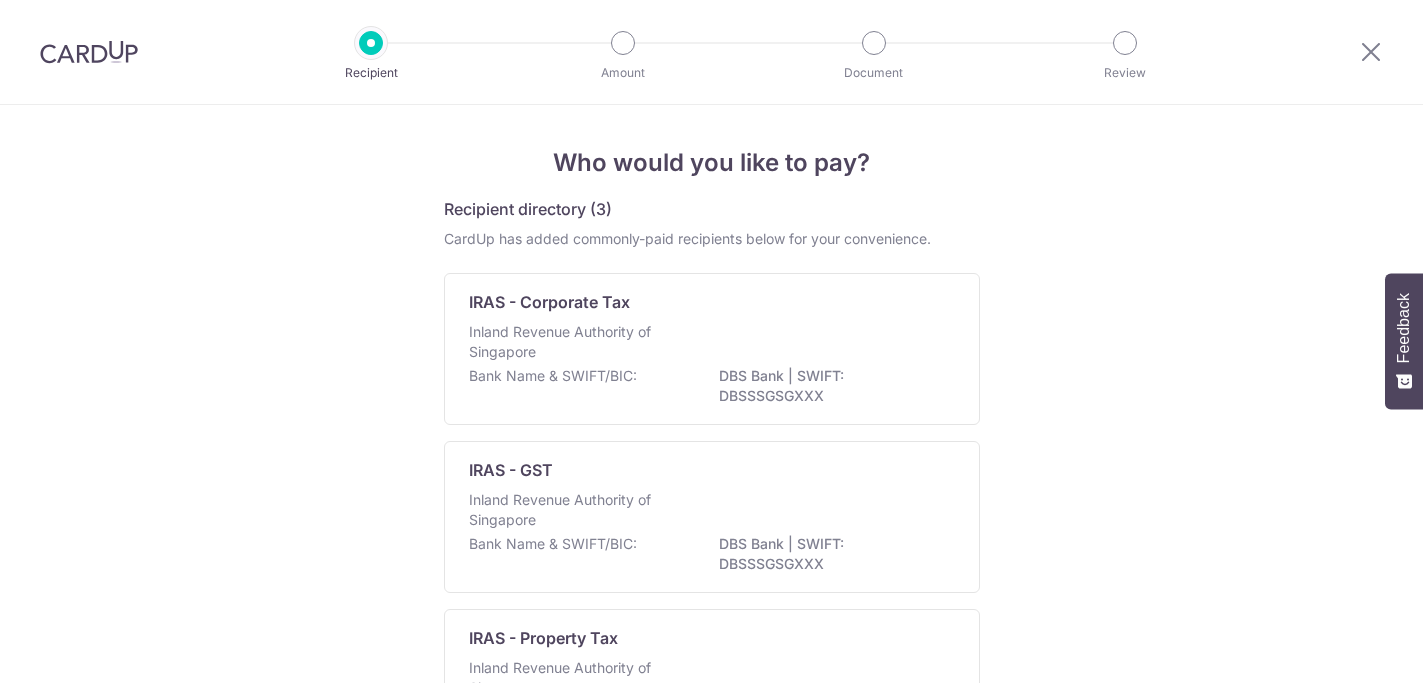 scroll, scrollTop: 0, scrollLeft: 0, axis: both 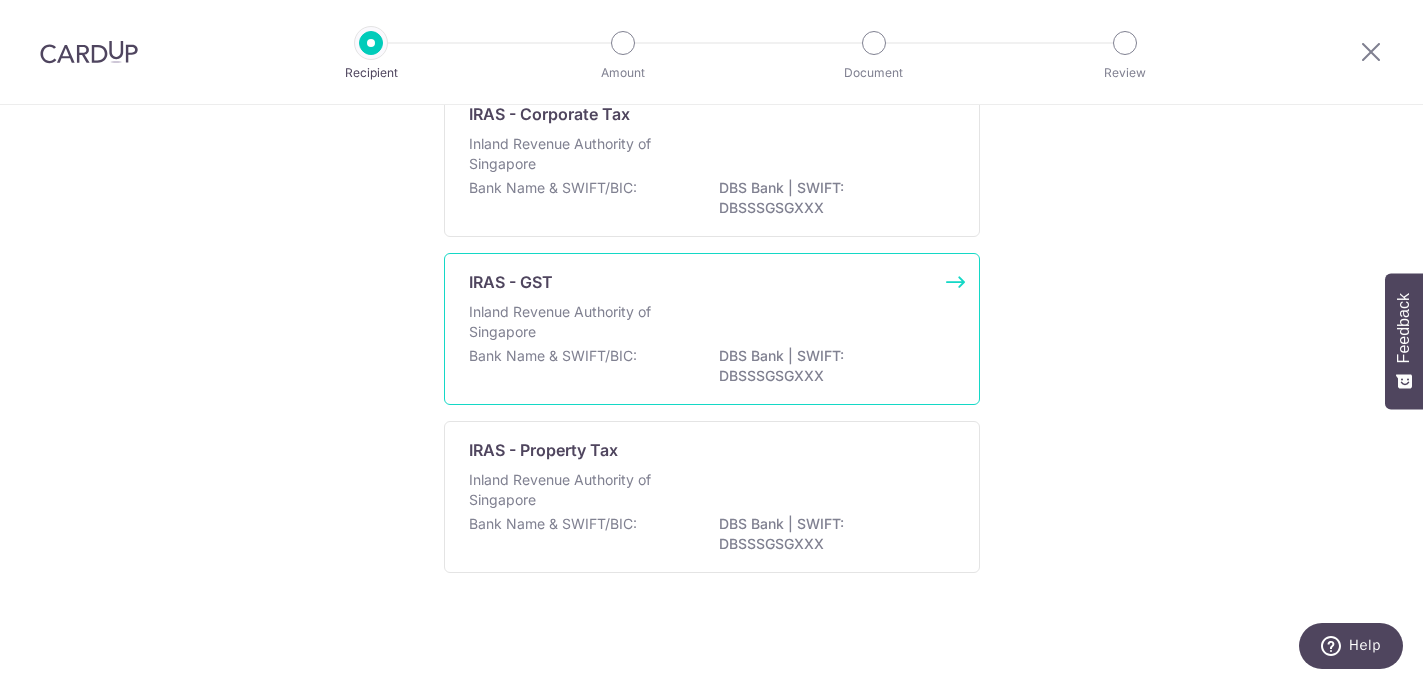 click on "Inland Revenue Authority of Singapore" at bounding box center [575, 322] 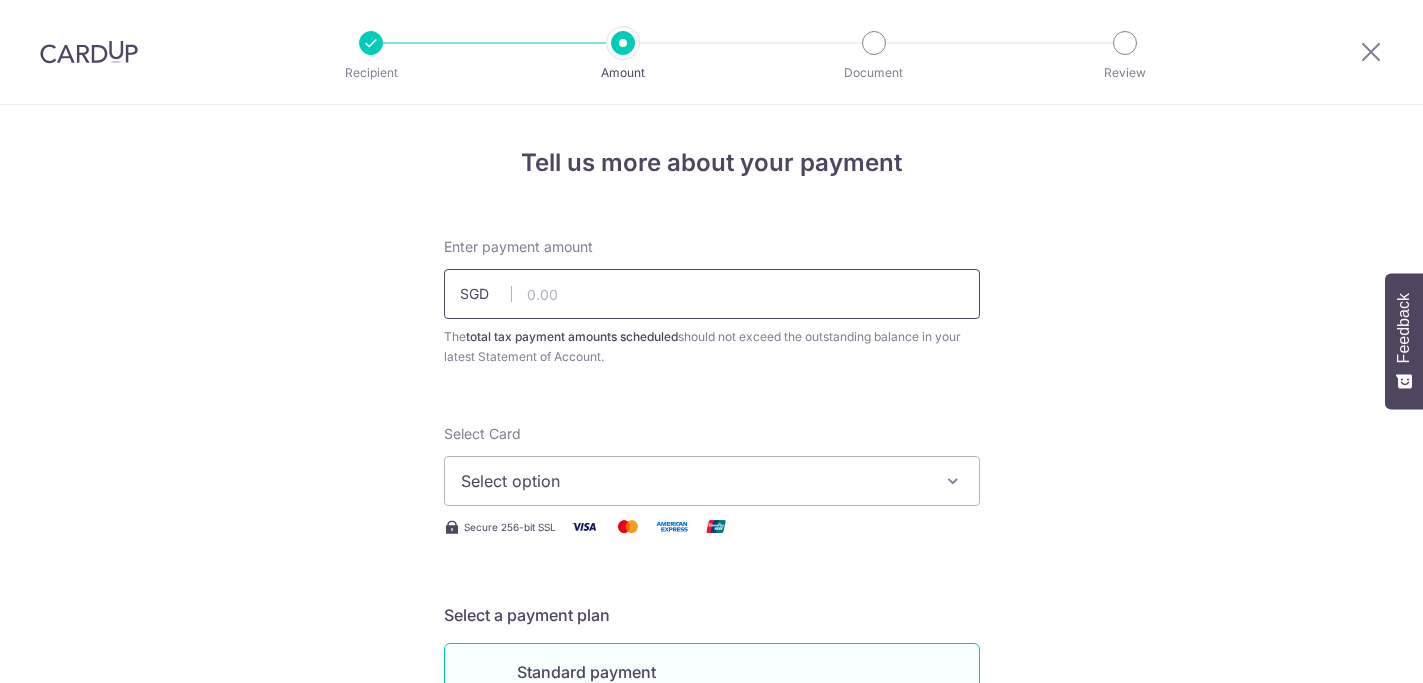 scroll, scrollTop: 0, scrollLeft: 0, axis: both 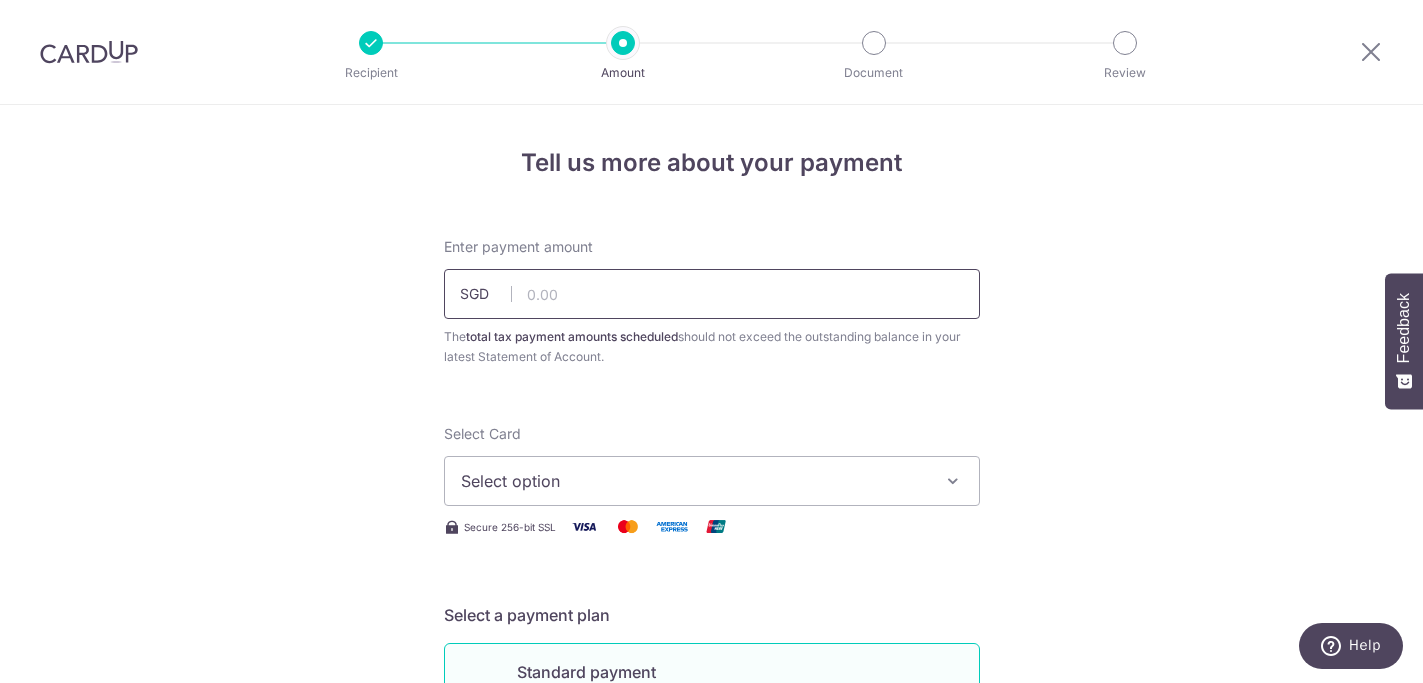 click at bounding box center [712, 294] 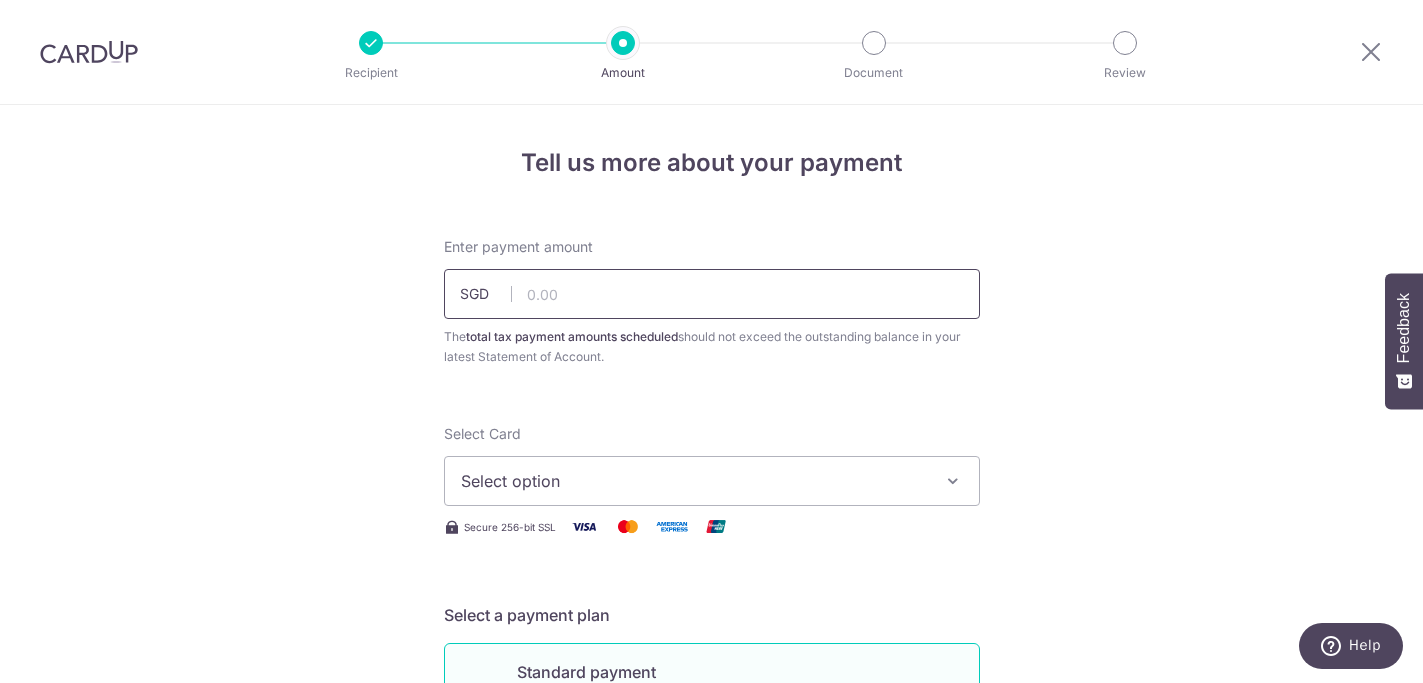 click at bounding box center (712, 294) 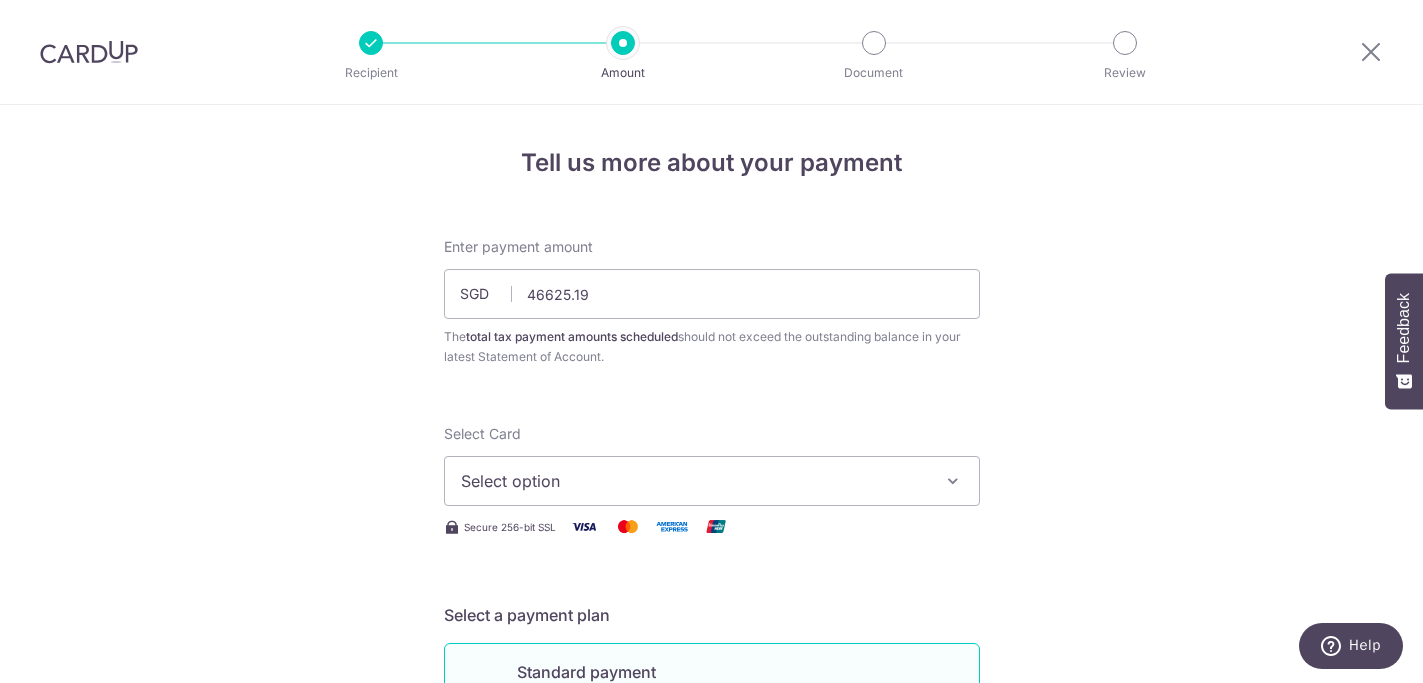 type on "46,625.19" 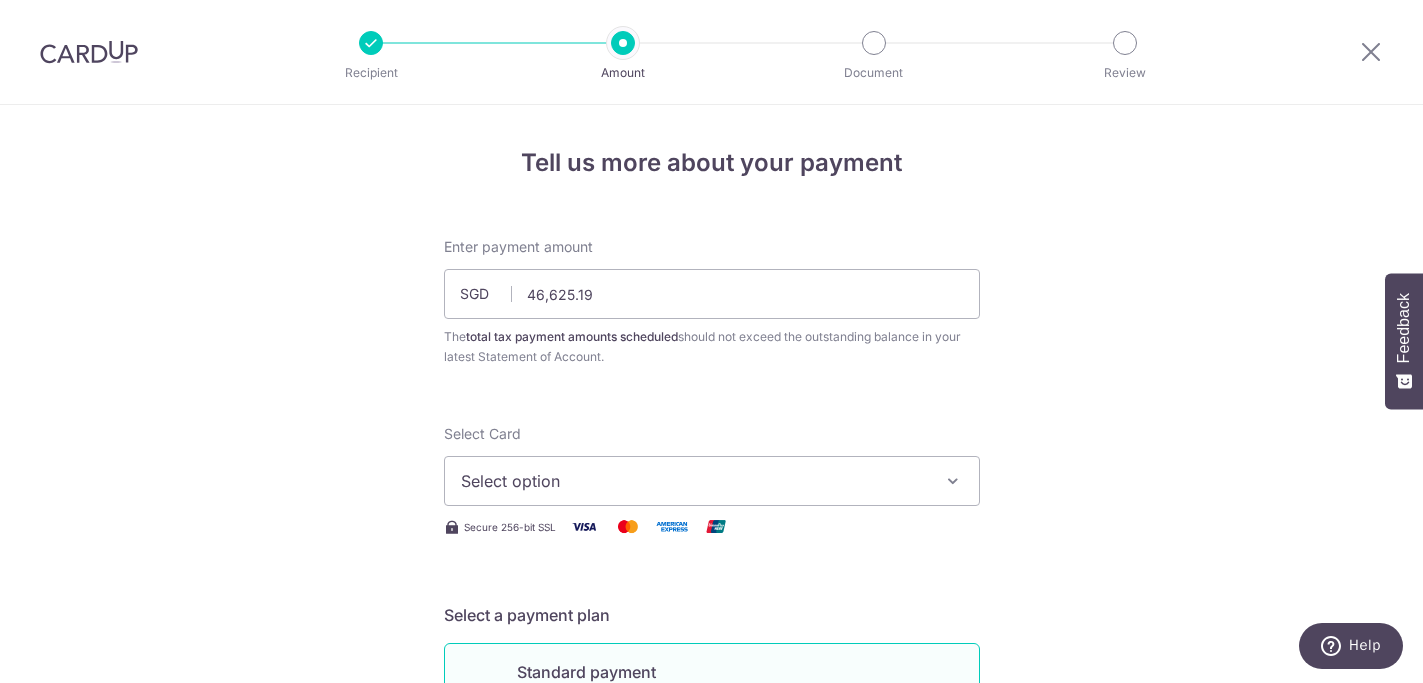 click on "Select option" at bounding box center (694, 481) 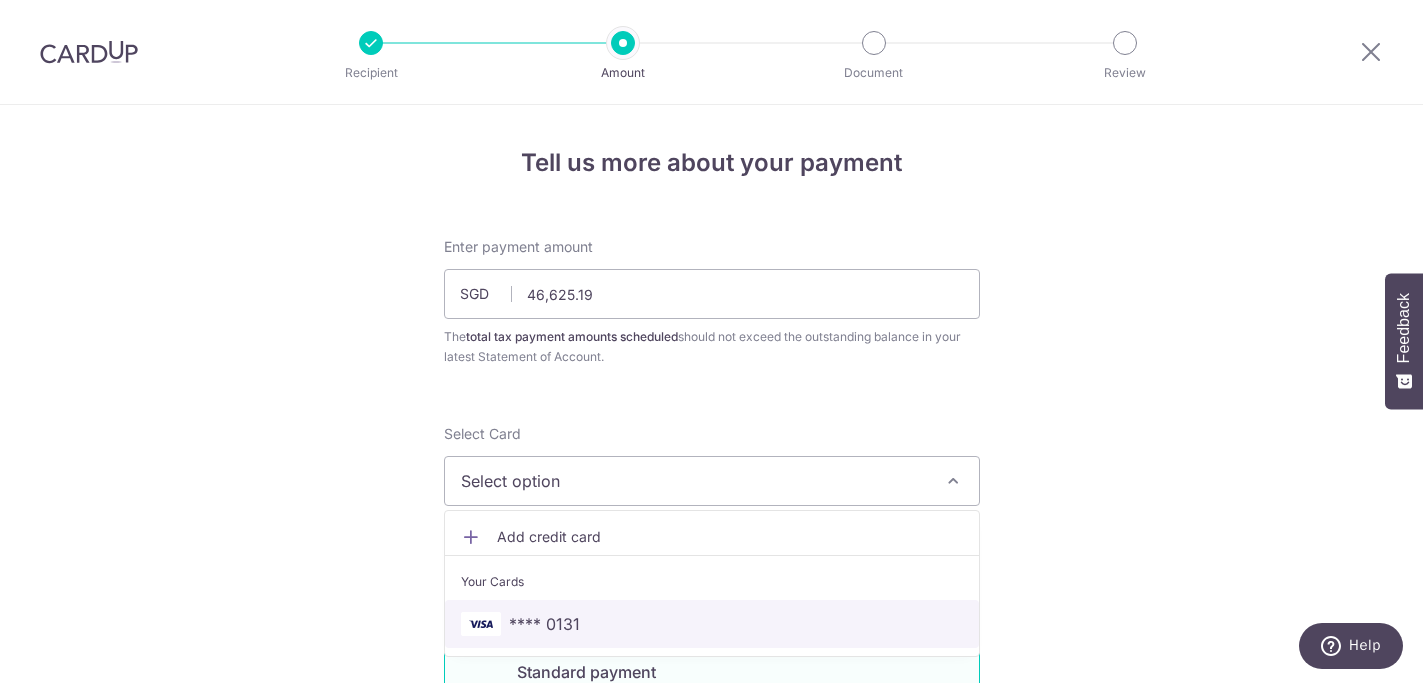 click on "**** 0131" at bounding box center [712, 624] 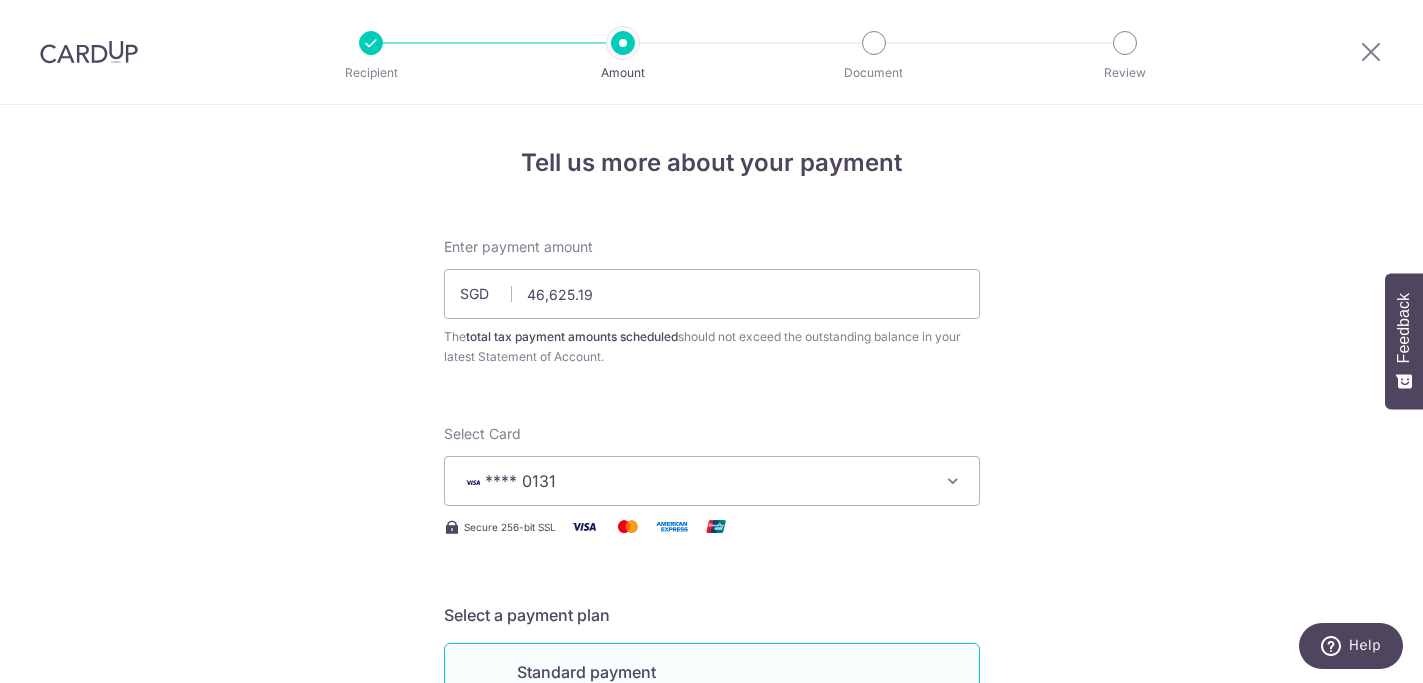 click on "Tell us more about your payment
Enter payment amount
SGD
46,625.19
46625.19
The  total tax payment amounts scheduled  should not exceed the outstanding balance in your latest Statement of Account.
Select Card
**** 0131
Add credit card
Your Cards
**** 0131
Secure 256-bit SSL
Text
New card details" at bounding box center [711, 1100] 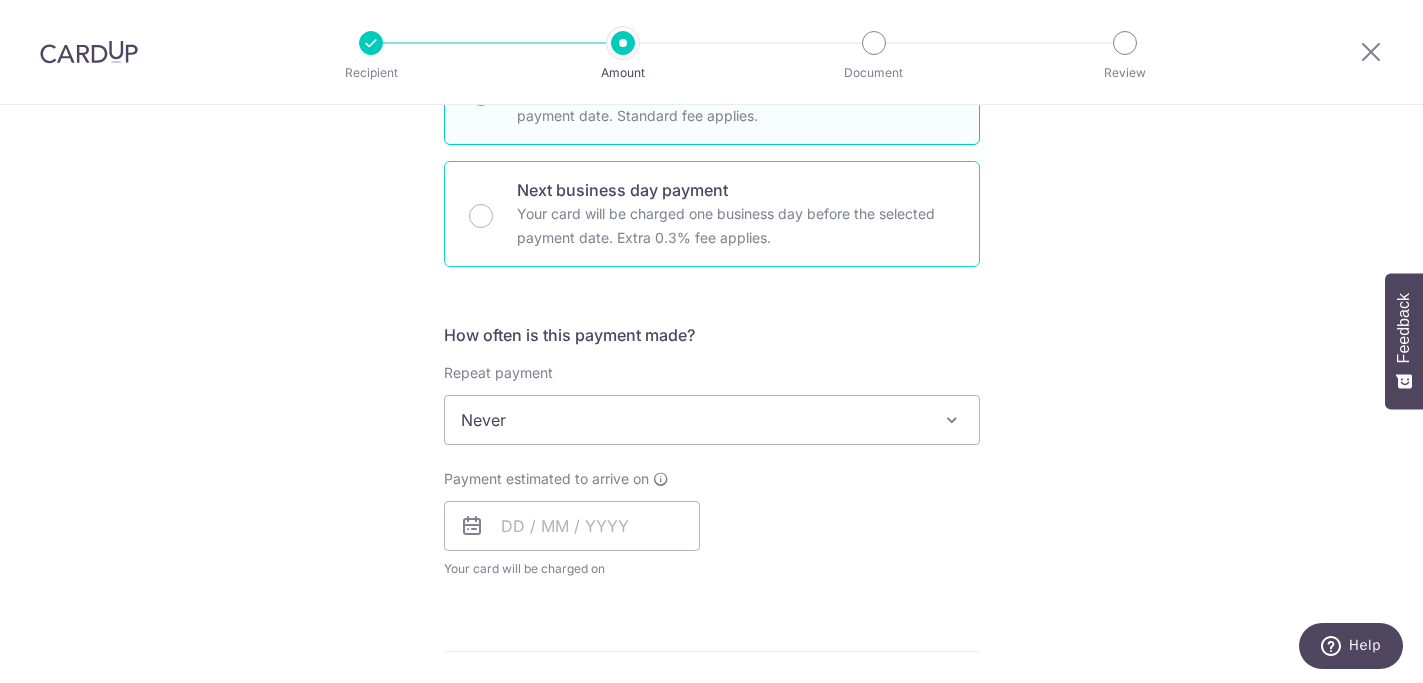 scroll, scrollTop: 605, scrollLeft: 0, axis: vertical 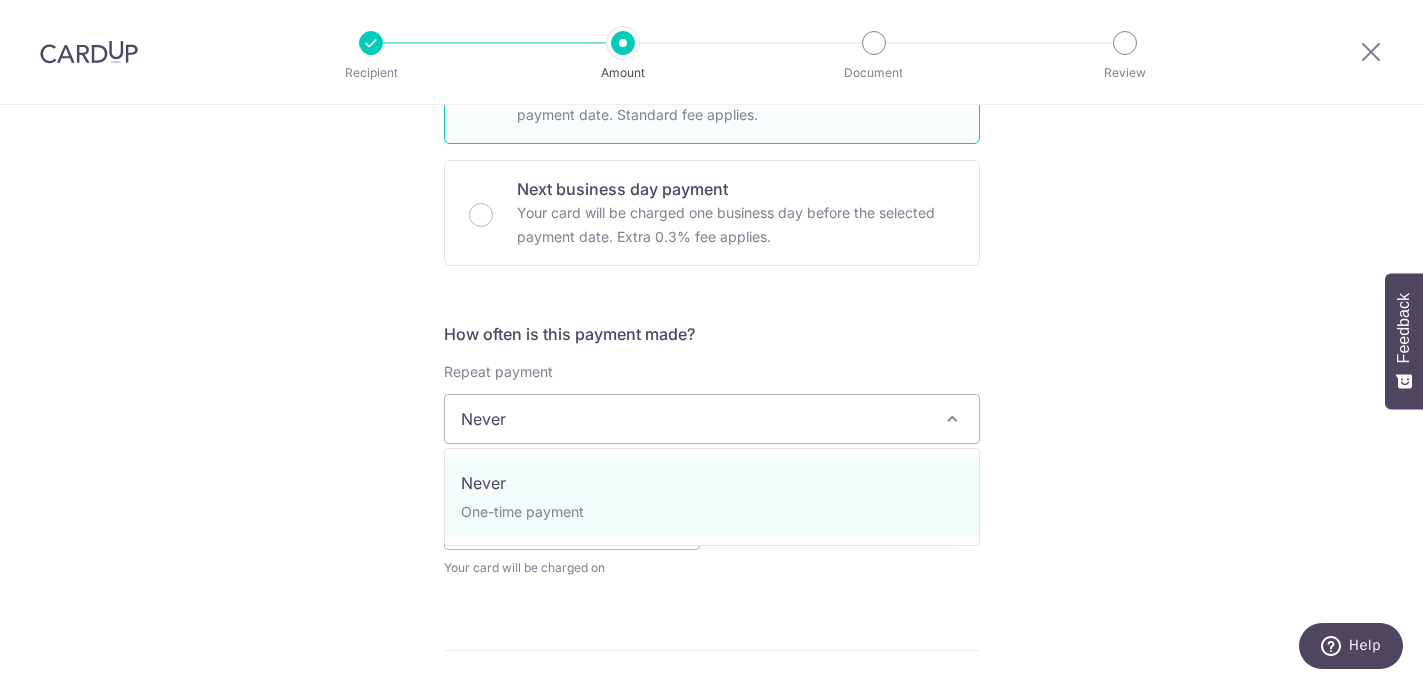 click on "Never" at bounding box center (712, 419) 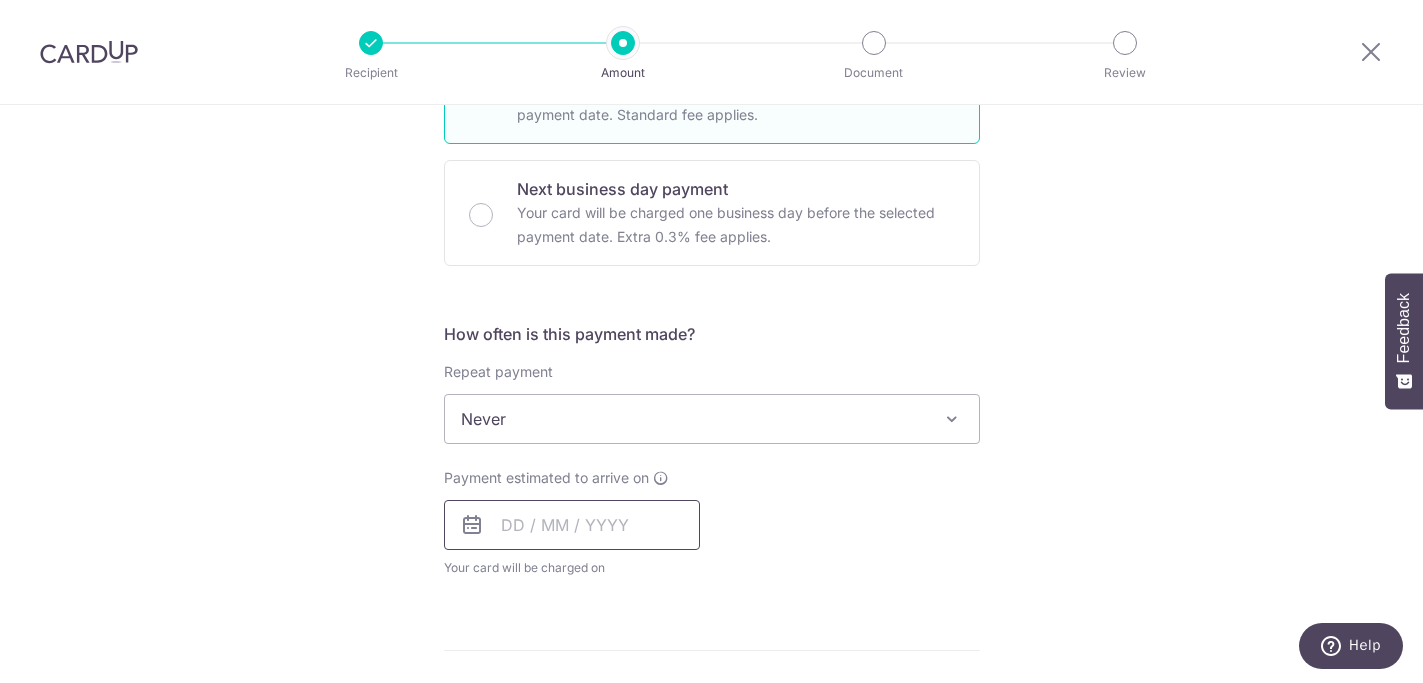 click at bounding box center (572, 525) 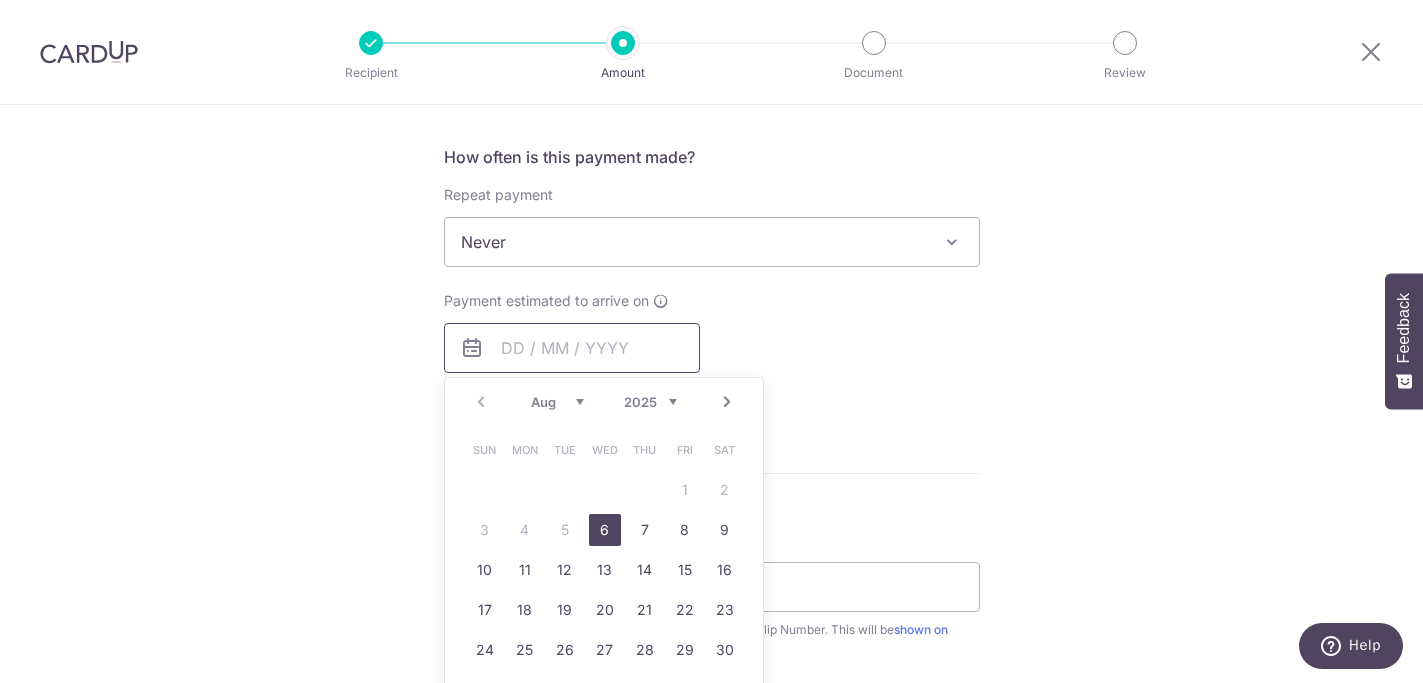 scroll, scrollTop: 779, scrollLeft: 0, axis: vertical 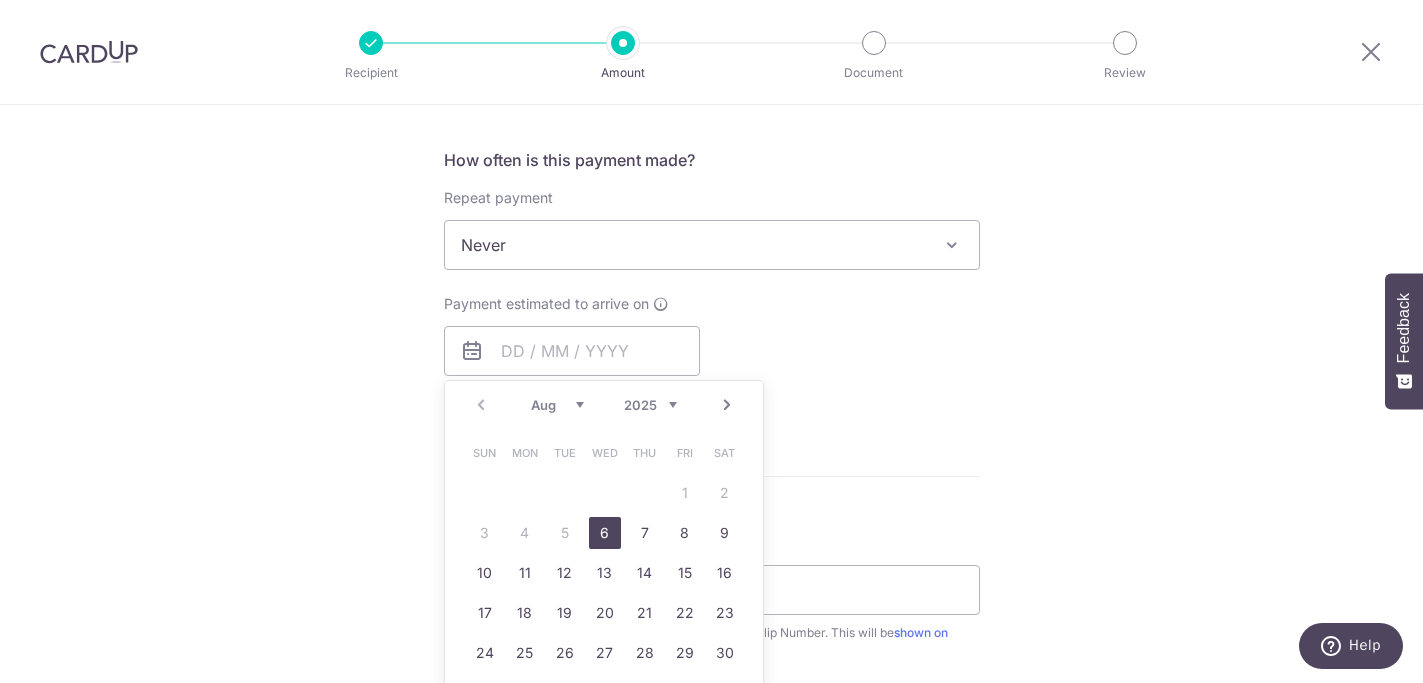 click on "6" at bounding box center [605, 533] 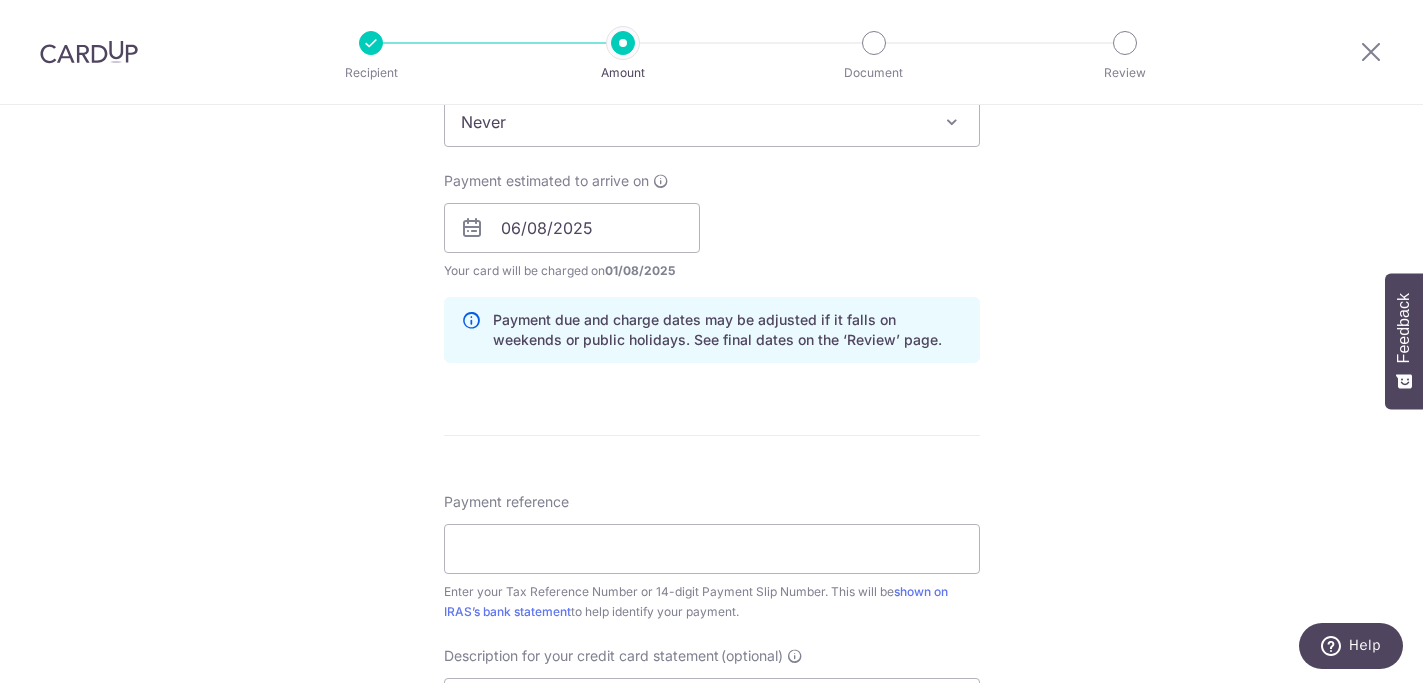 scroll, scrollTop: 914, scrollLeft: 0, axis: vertical 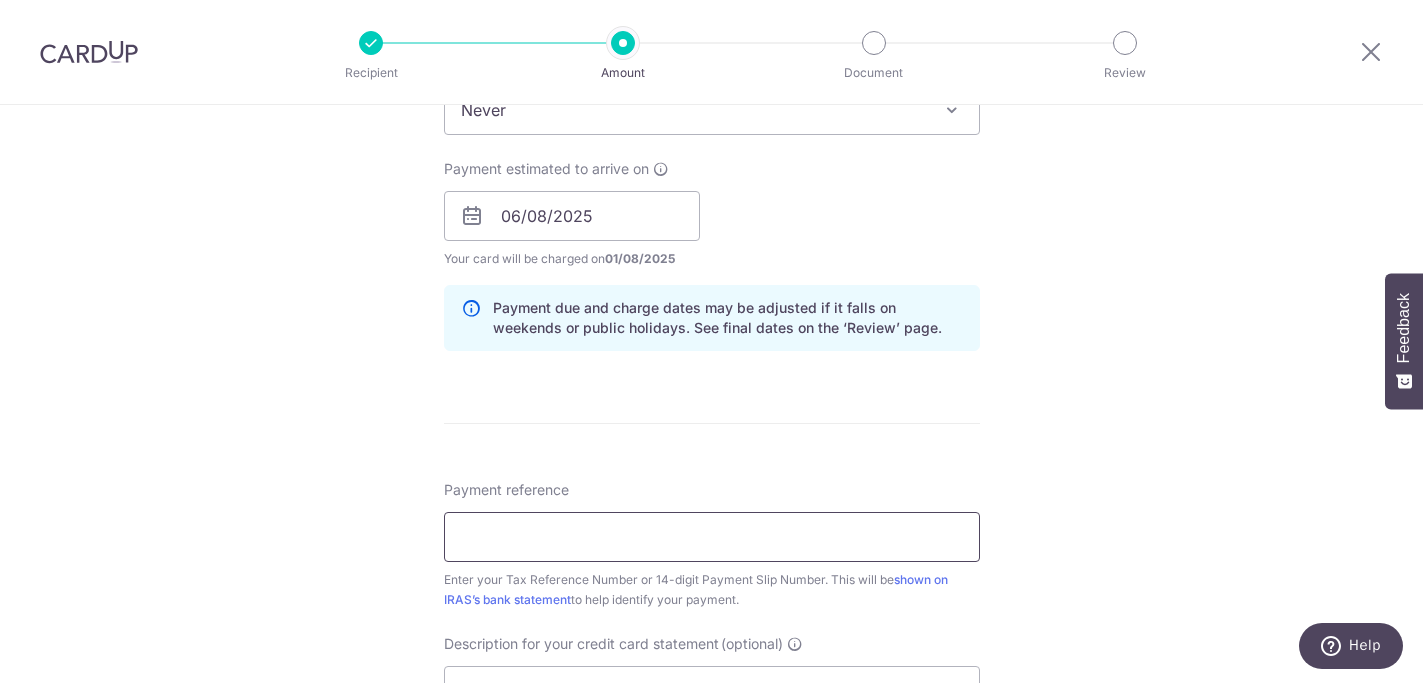 click on "Payment reference" at bounding box center [712, 537] 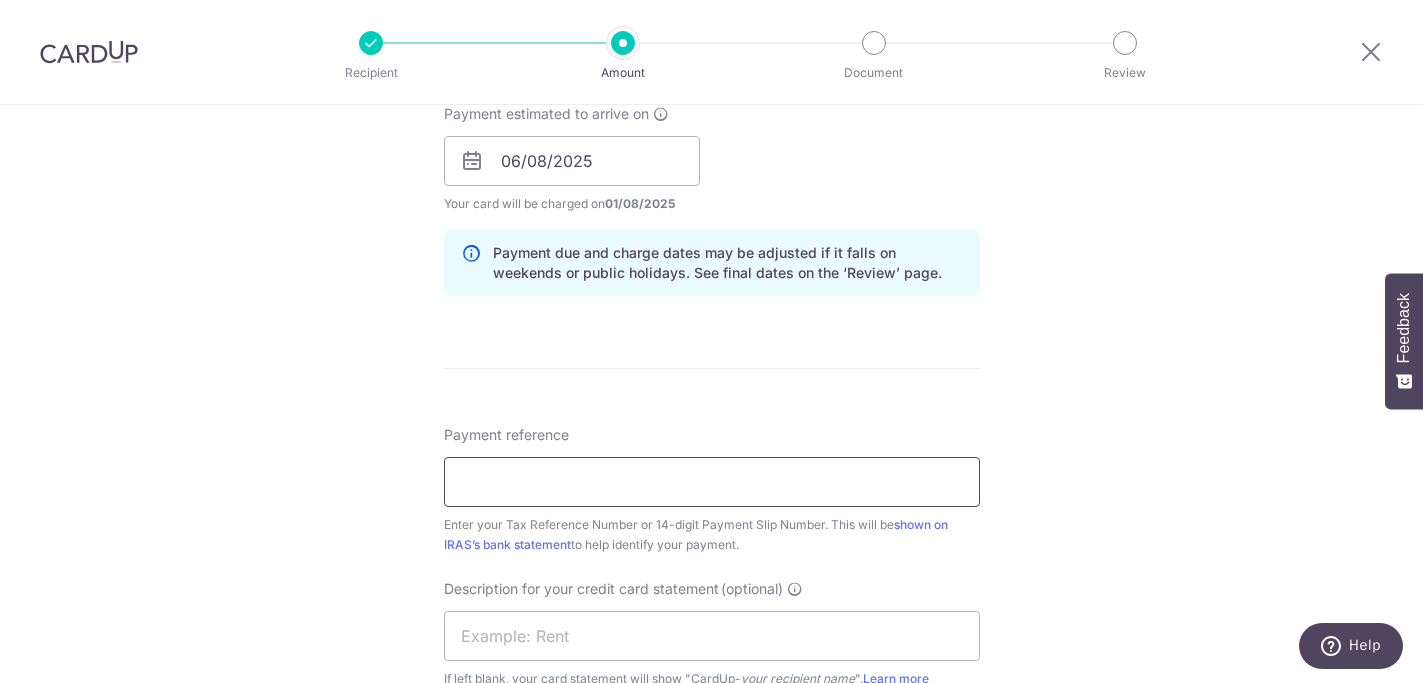 scroll, scrollTop: 970, scrollLeft: 0, axis: vertical 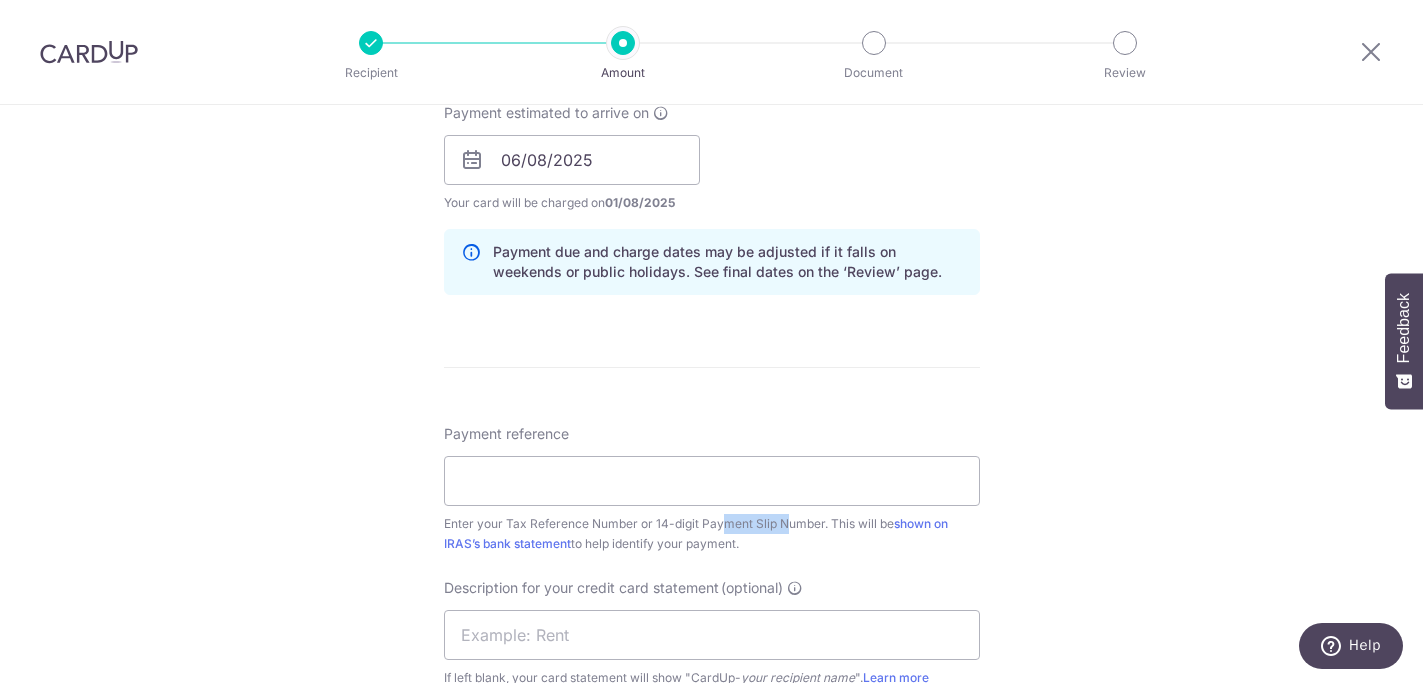 drag, startPoint x: 674, startPoint y: 522, endPoint x: 757, endPoint y: 523, distance: 83.00603 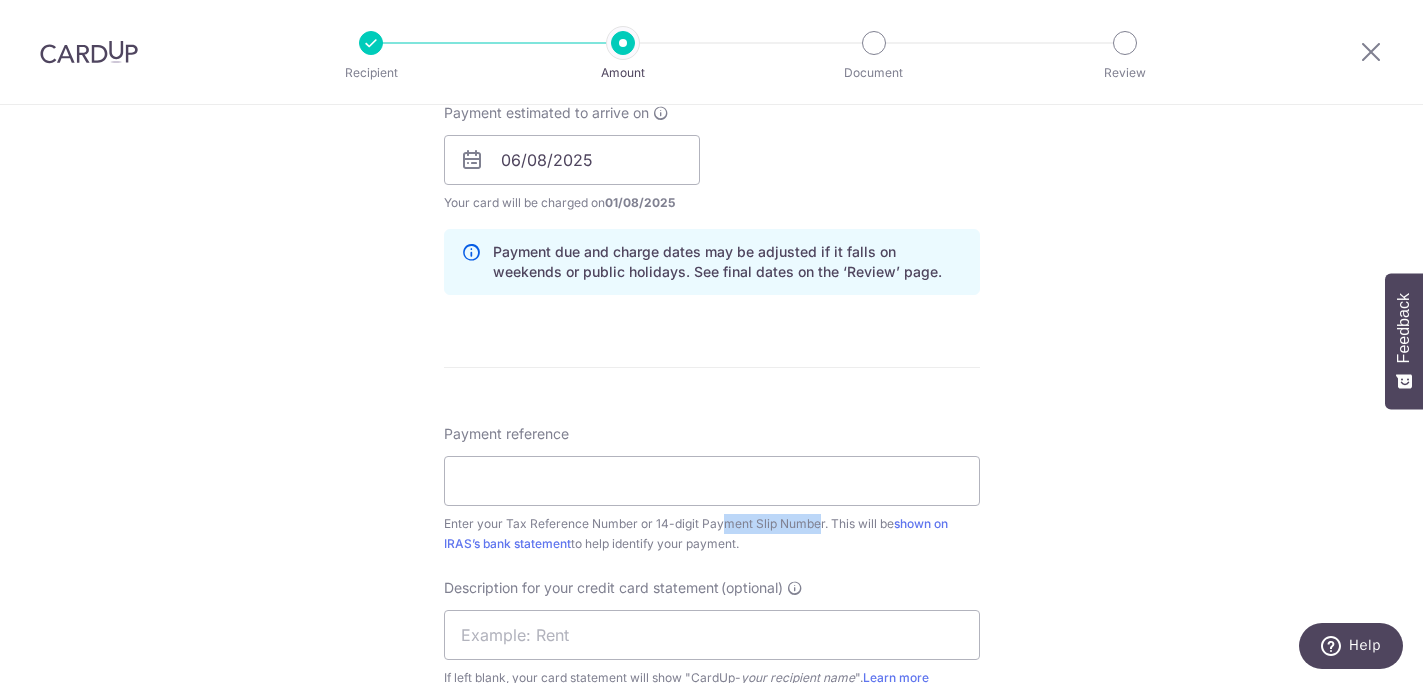 click on "Enter your Tax Reference Number or 14-digit Payment Slip Number. This will be  shown on IRAS’s bank statement  to help identify your payment." at bounding box center (712, 534) 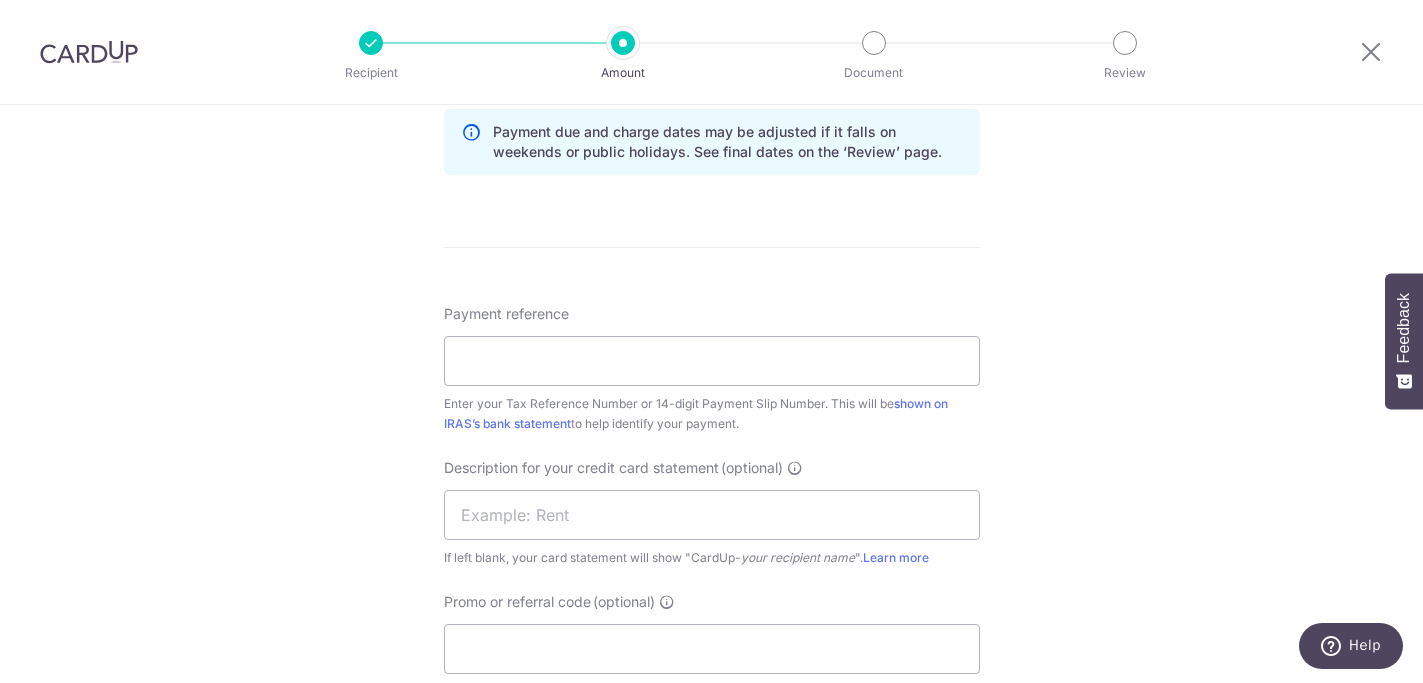 scroll, scrollTop: 1114, scrollLeft: 0, axis: vertical 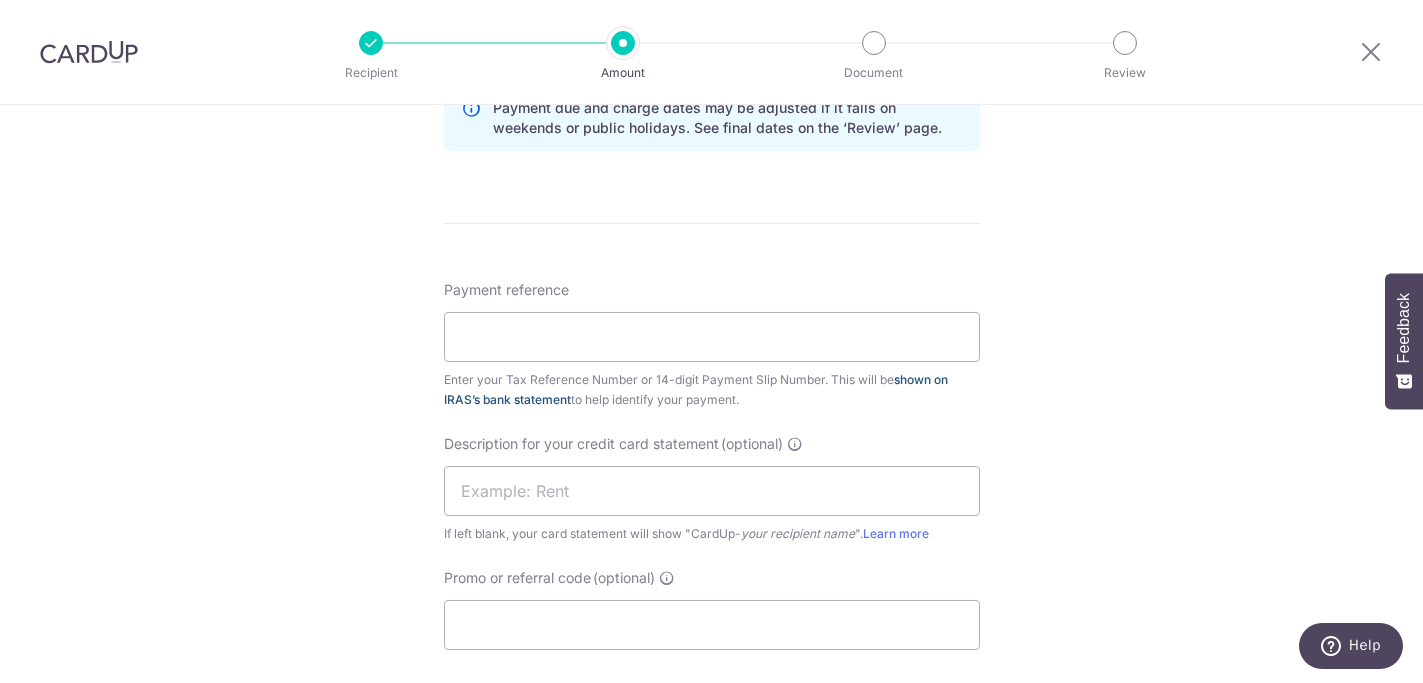 click on "shown on IRAS’s bank statement" at bounding box center [696, 389] 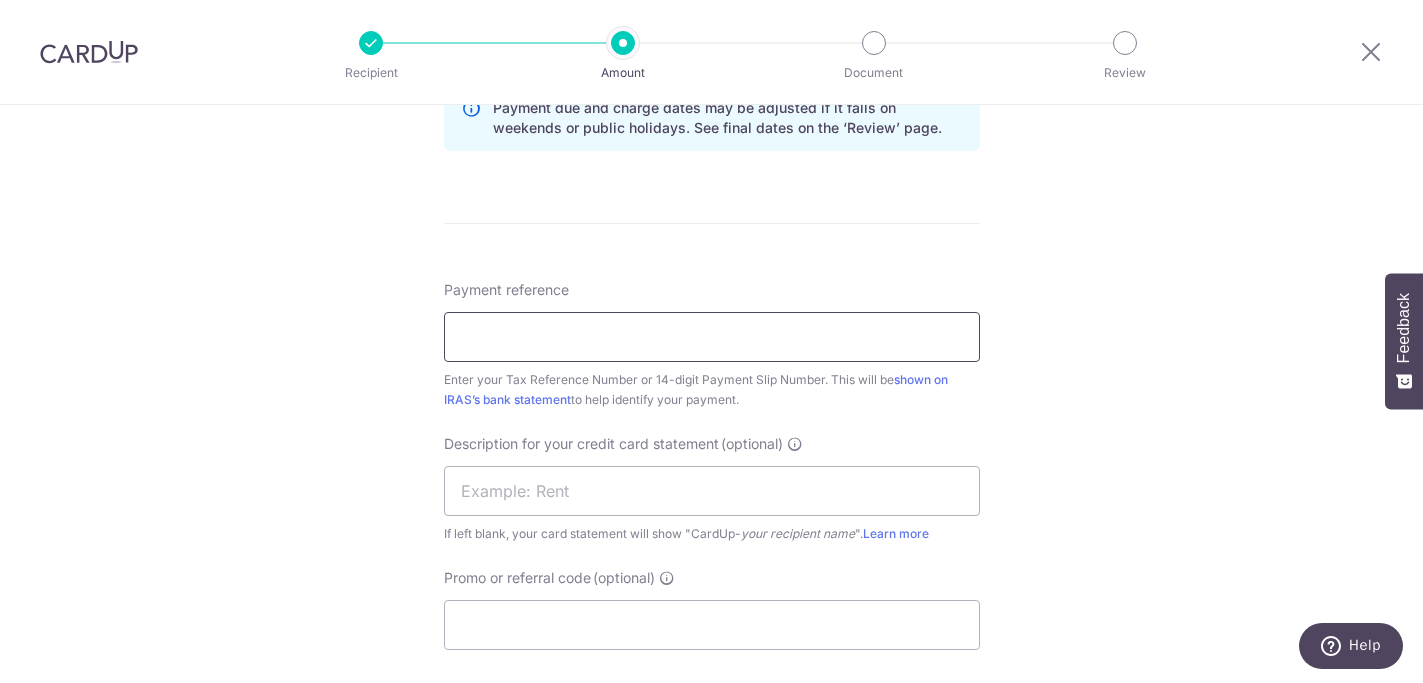 click on "Payment reference" at bounding box center (712, 337) 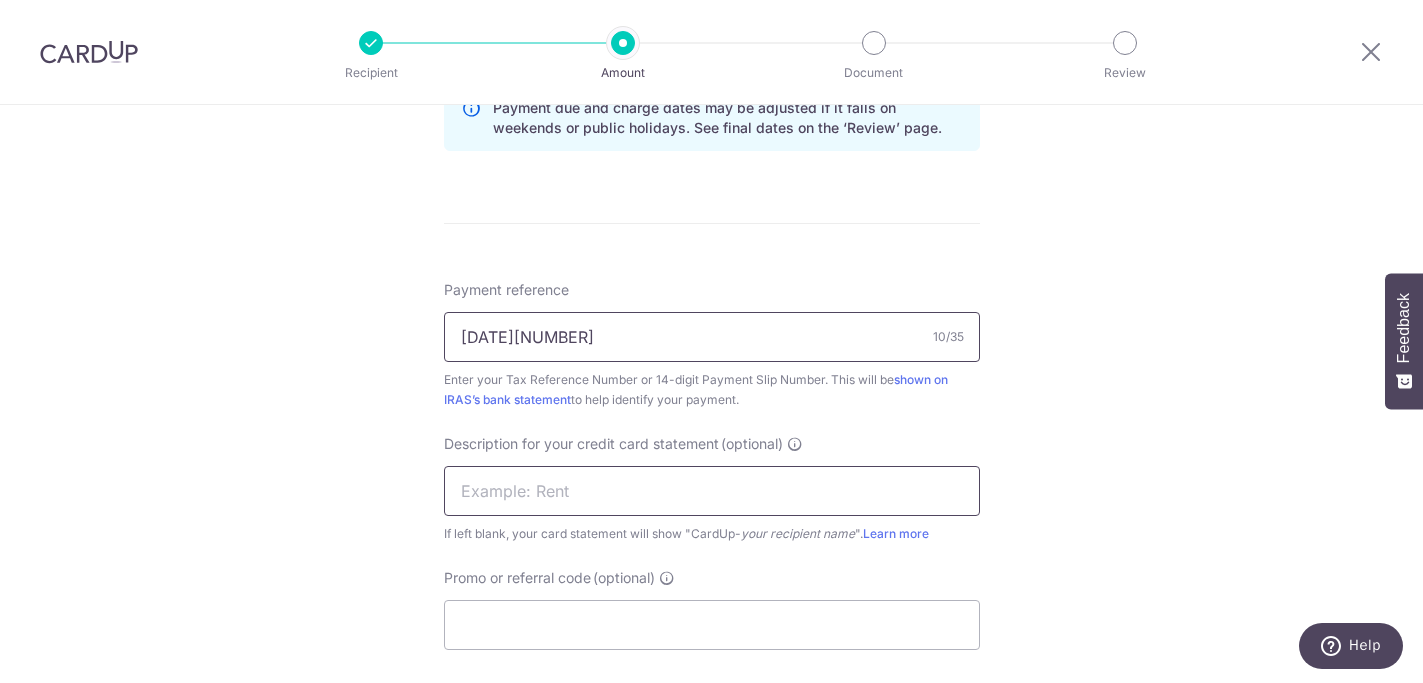 type on "201810242M" 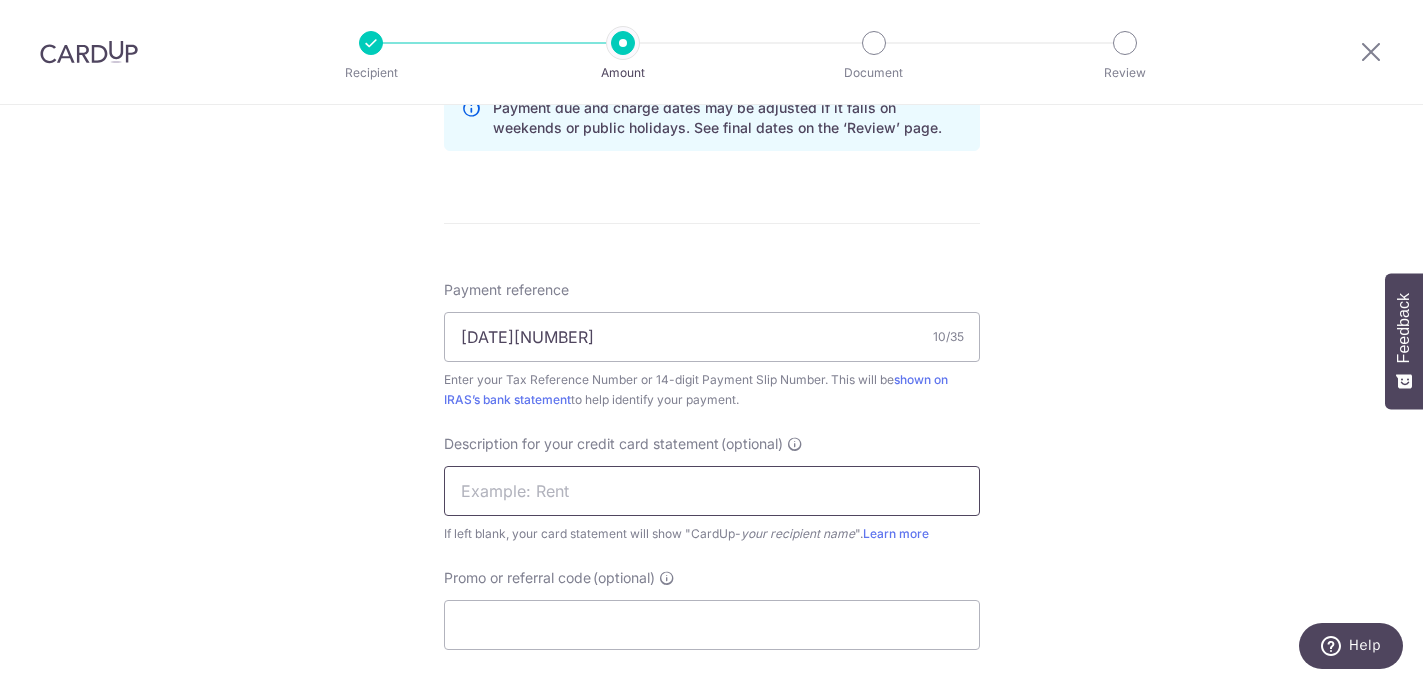 click at bounding box center [712, 491] 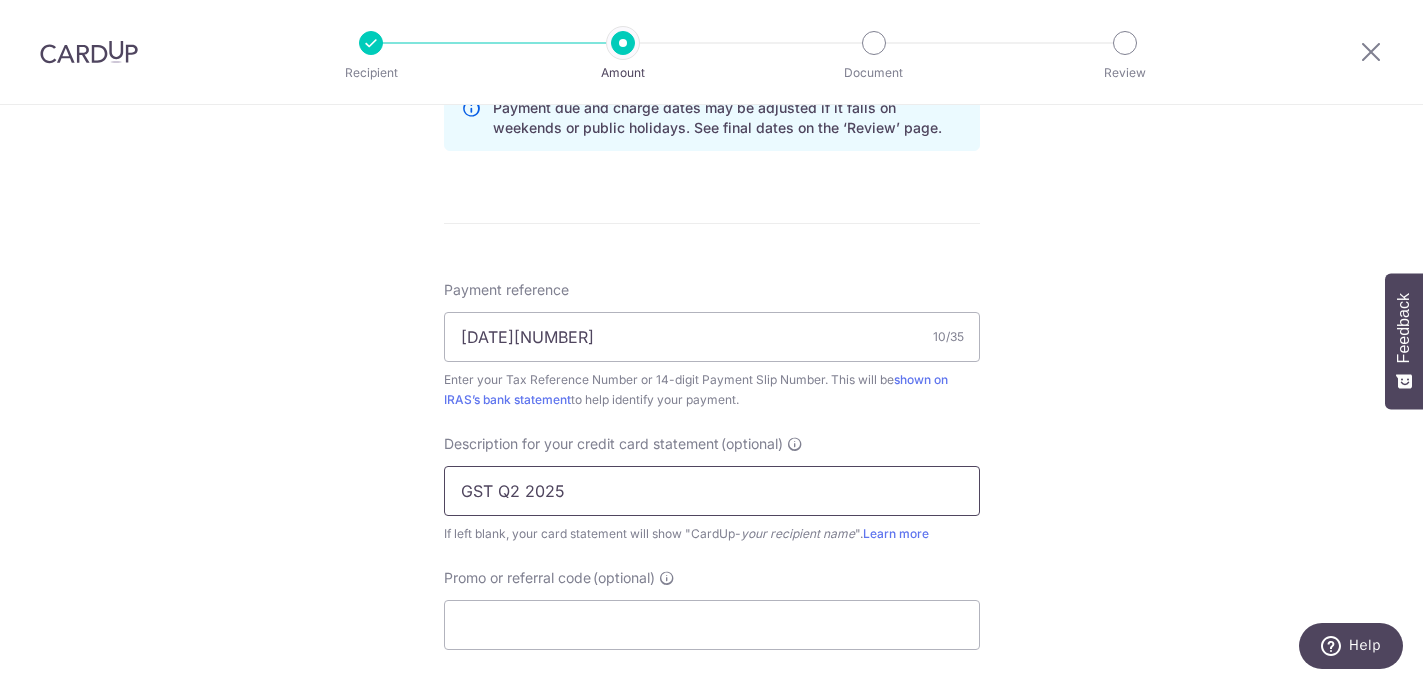 scroll, scrollTop: 1240, scrollLeft: 0, axis: vertical 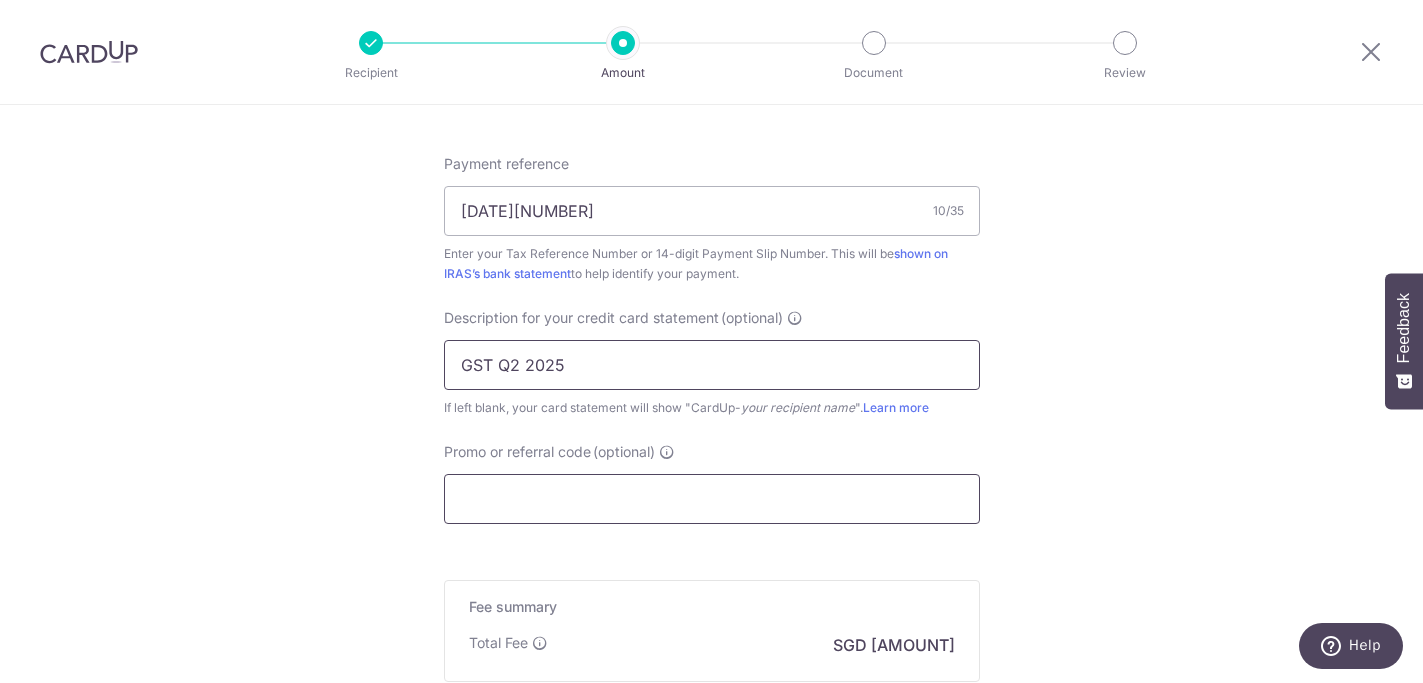 type on "GST Q2 2025" 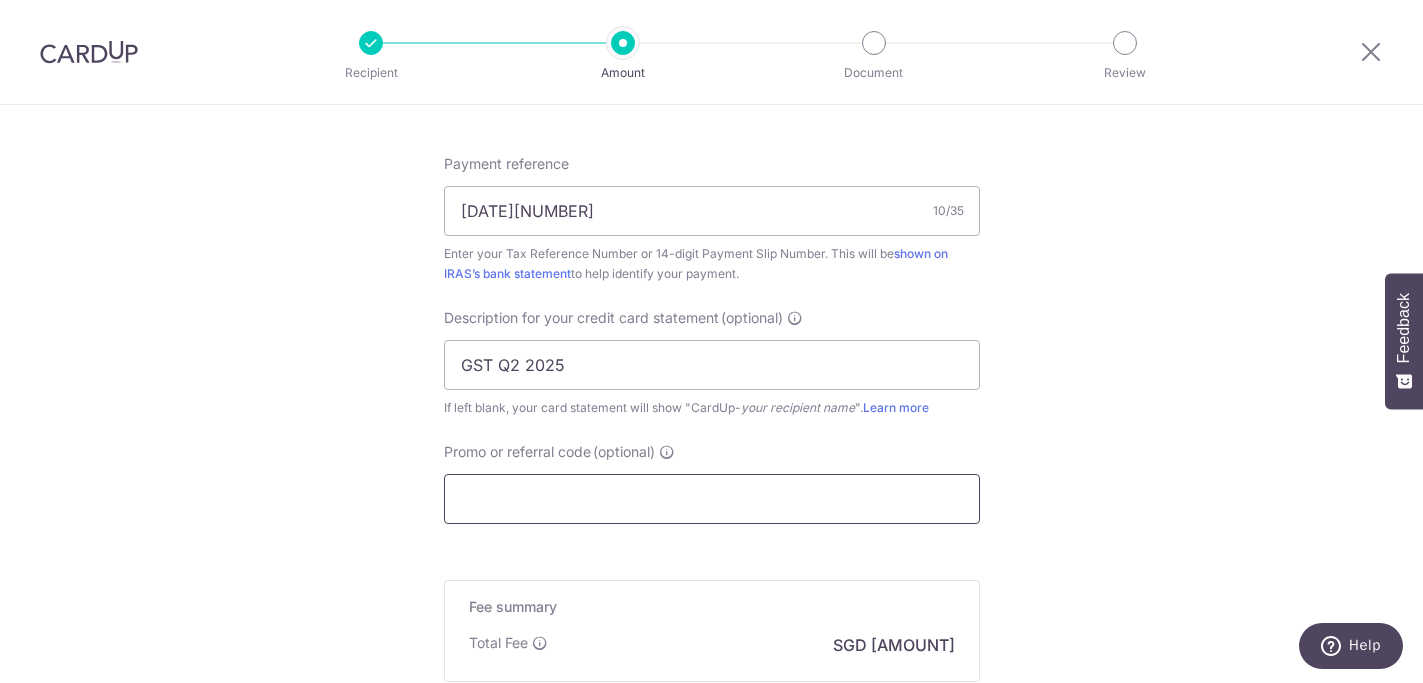 click on "Promo or referral code
(optional)" at bounding box center (712, 499) 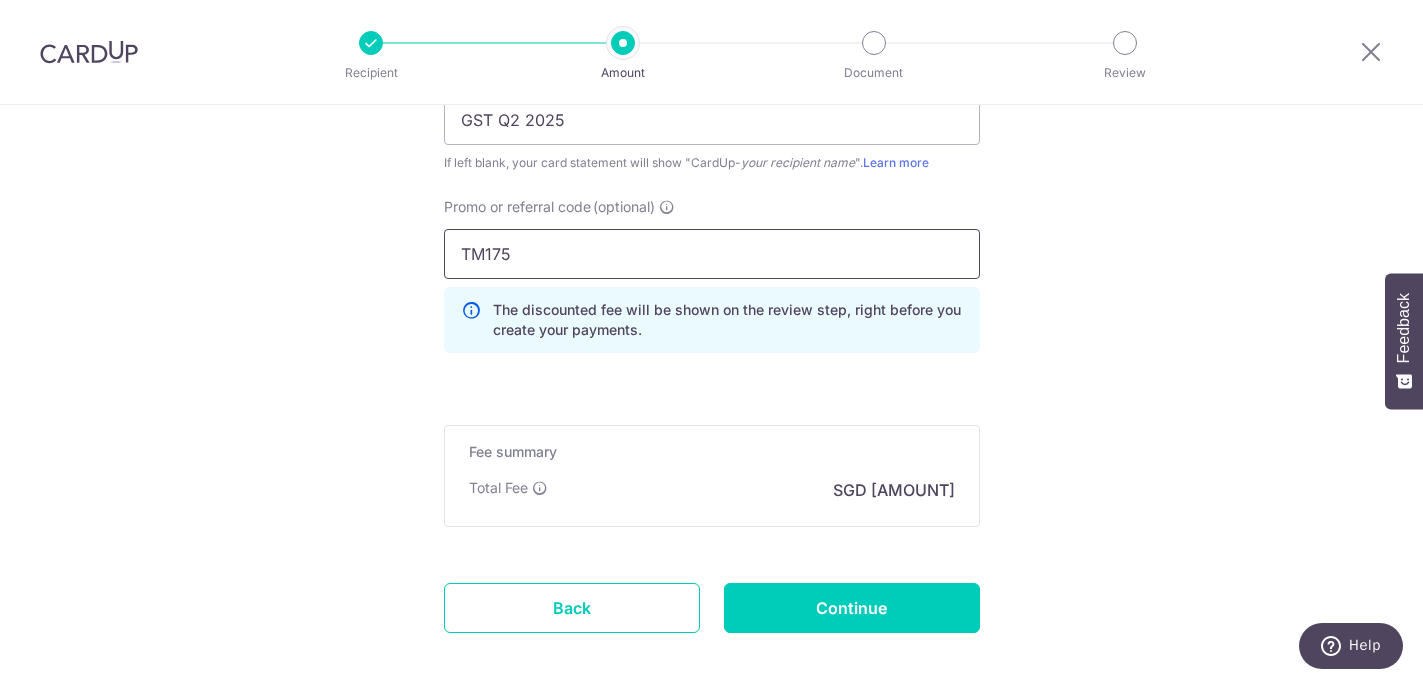 scroll, scrollTop: 1585, scrollLeft: 0, axis: vertical 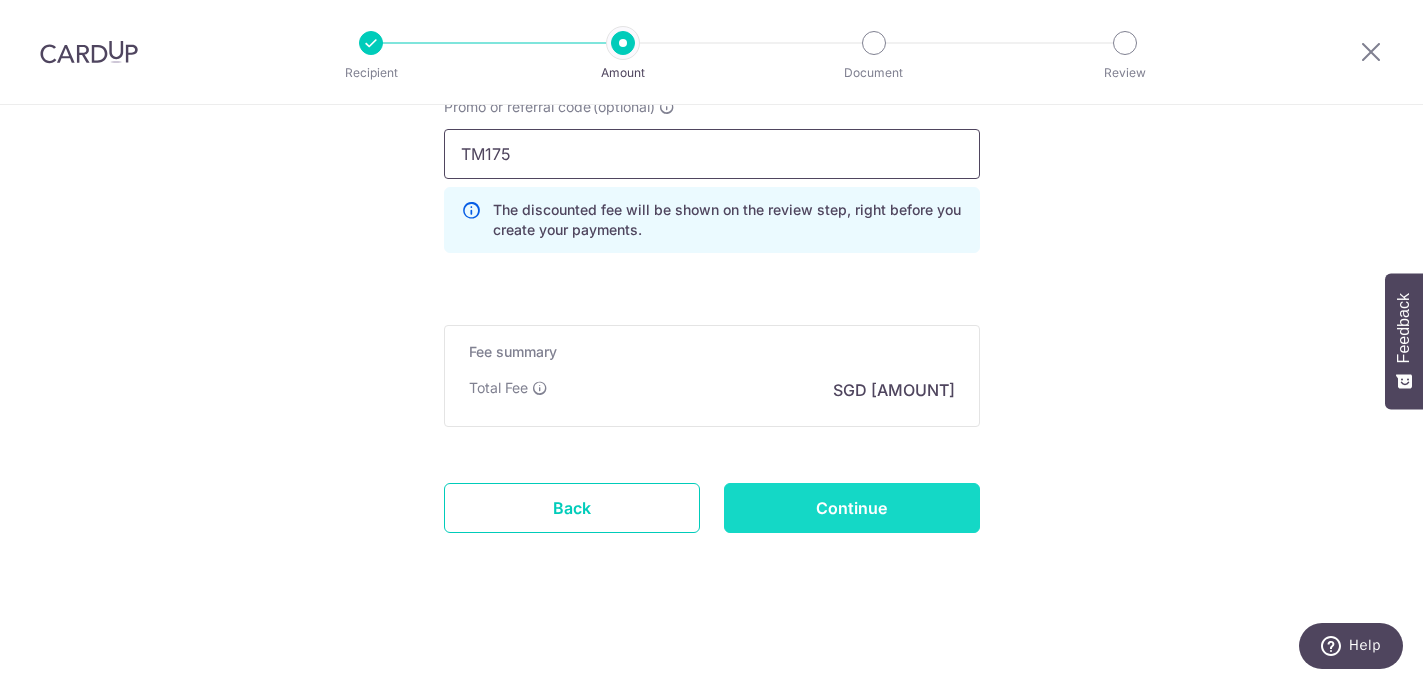 type on "TM175" 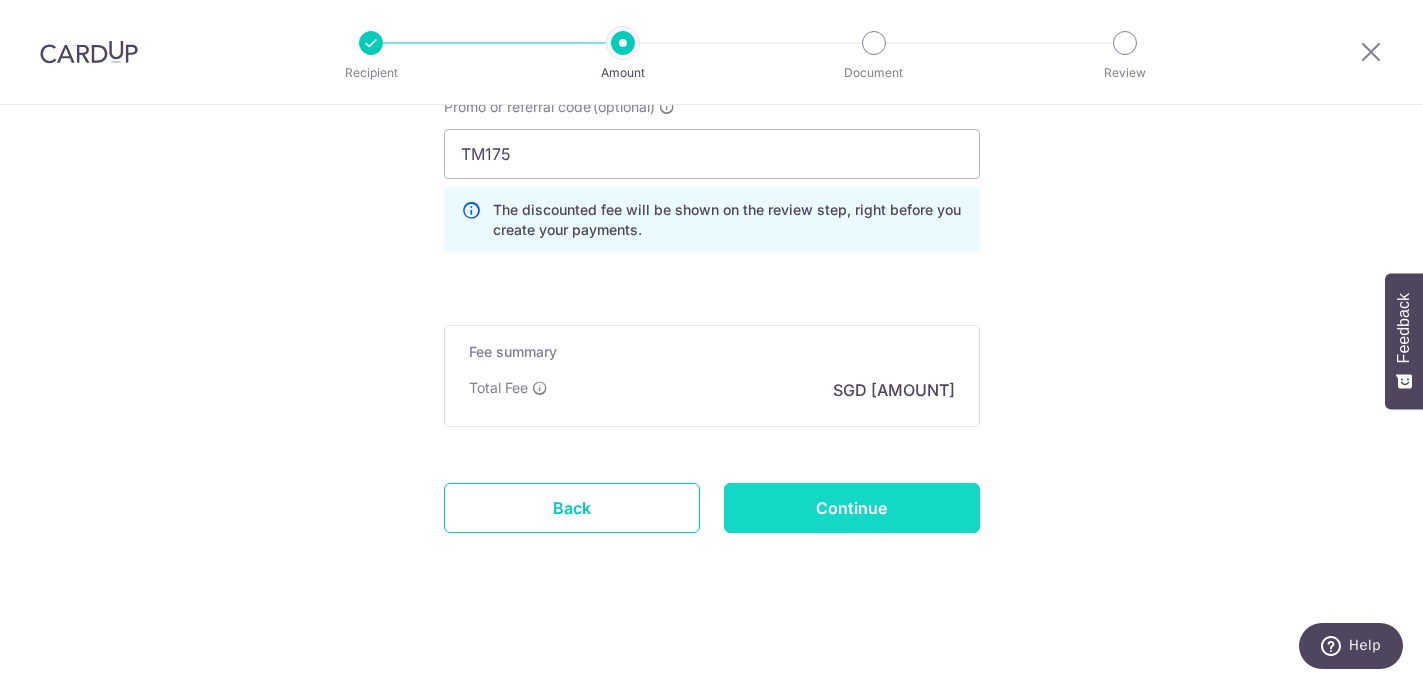 click on "Continue" at bounding box center (852, 508) 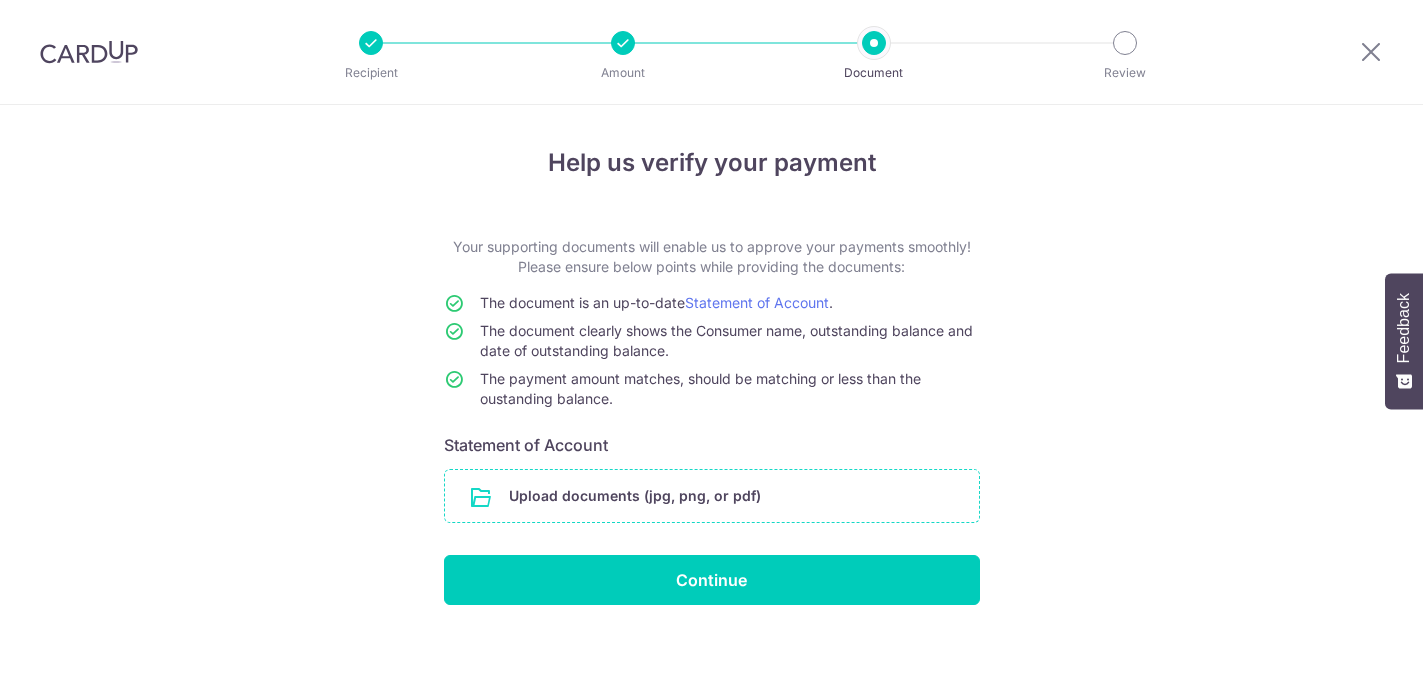 scroll, scrollTop: 0, scrollLeft: 0, axis: both 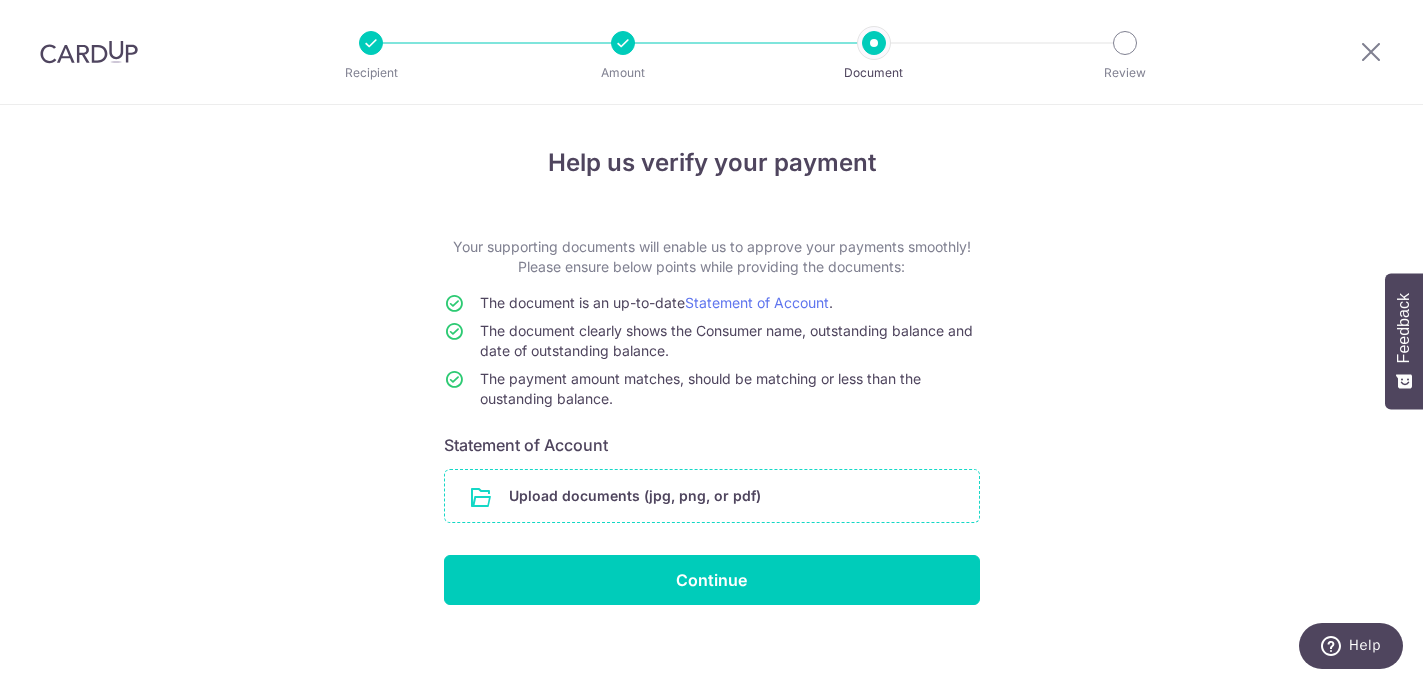 click at bounding box center [712, 496] 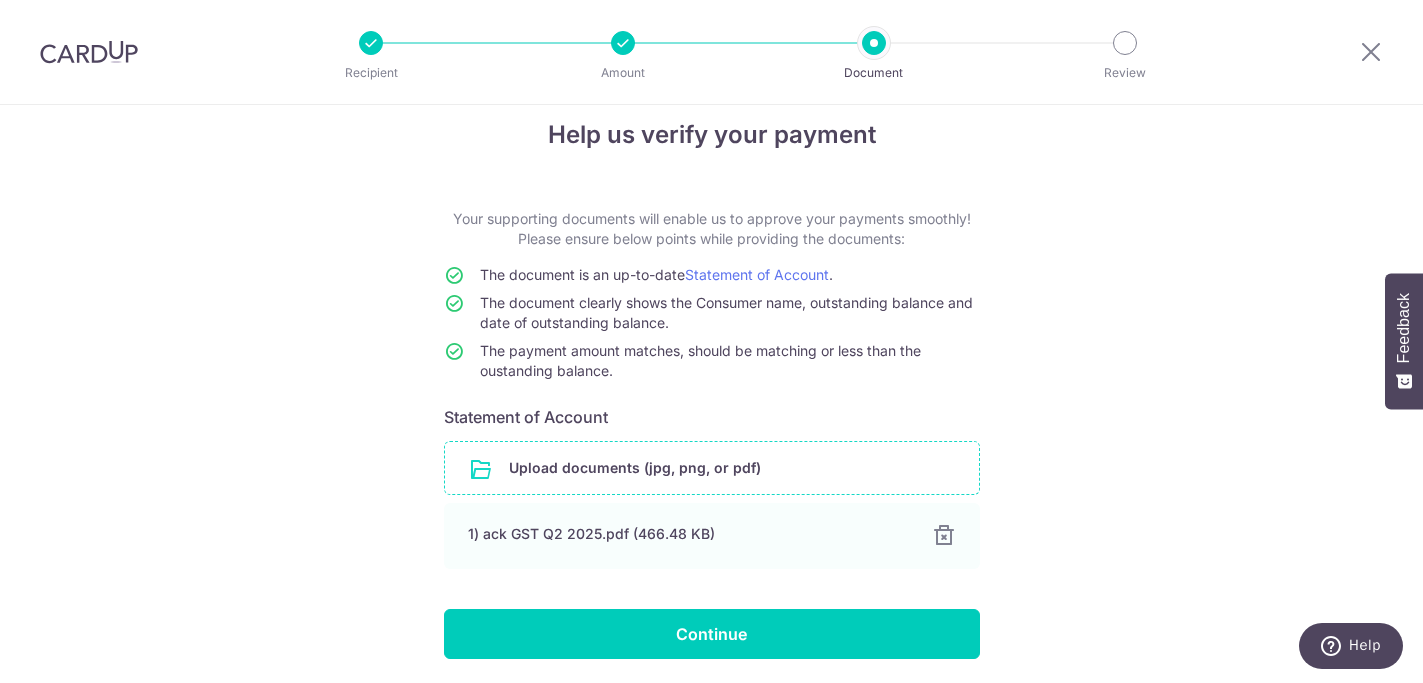 scroll, scrollTop: 98, scrollLeft: 0, axis: vertical 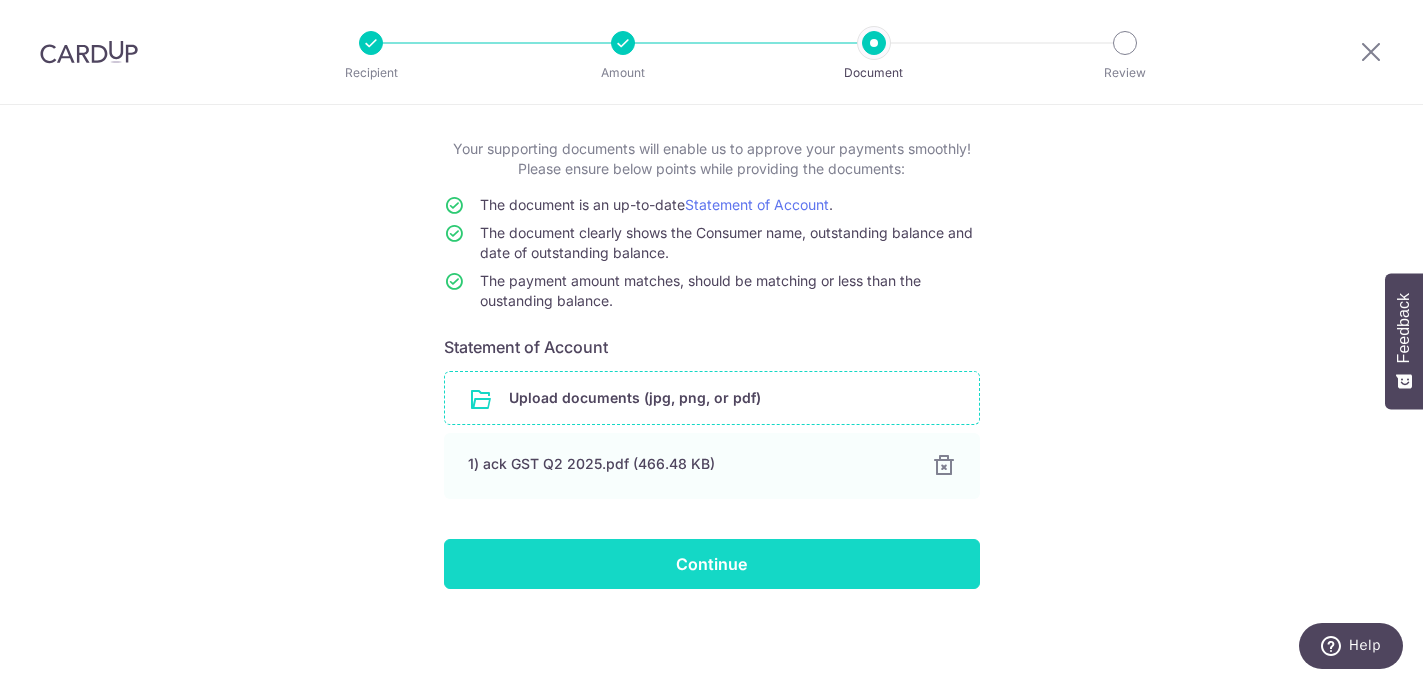click on "Continue" at bounding box center [712, 564] 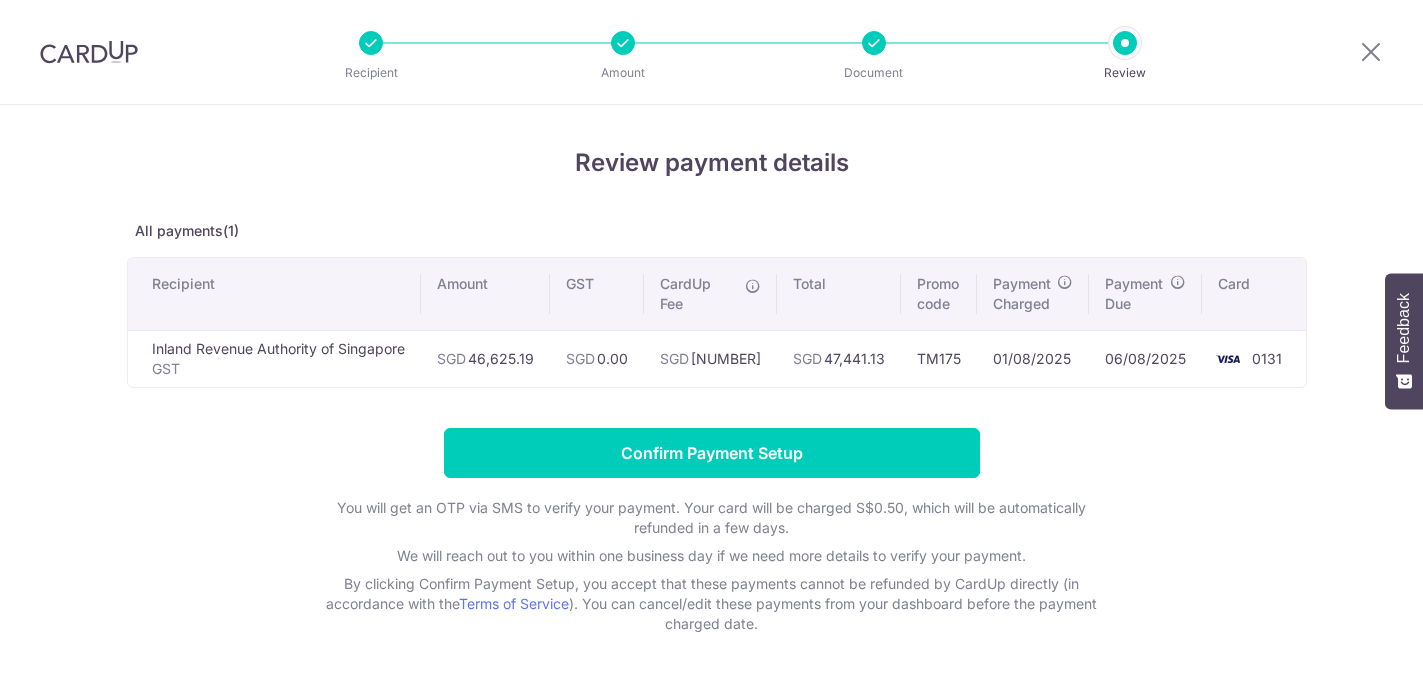 scroll, scrollTop: 0, scrollLeft: 0, axis: both 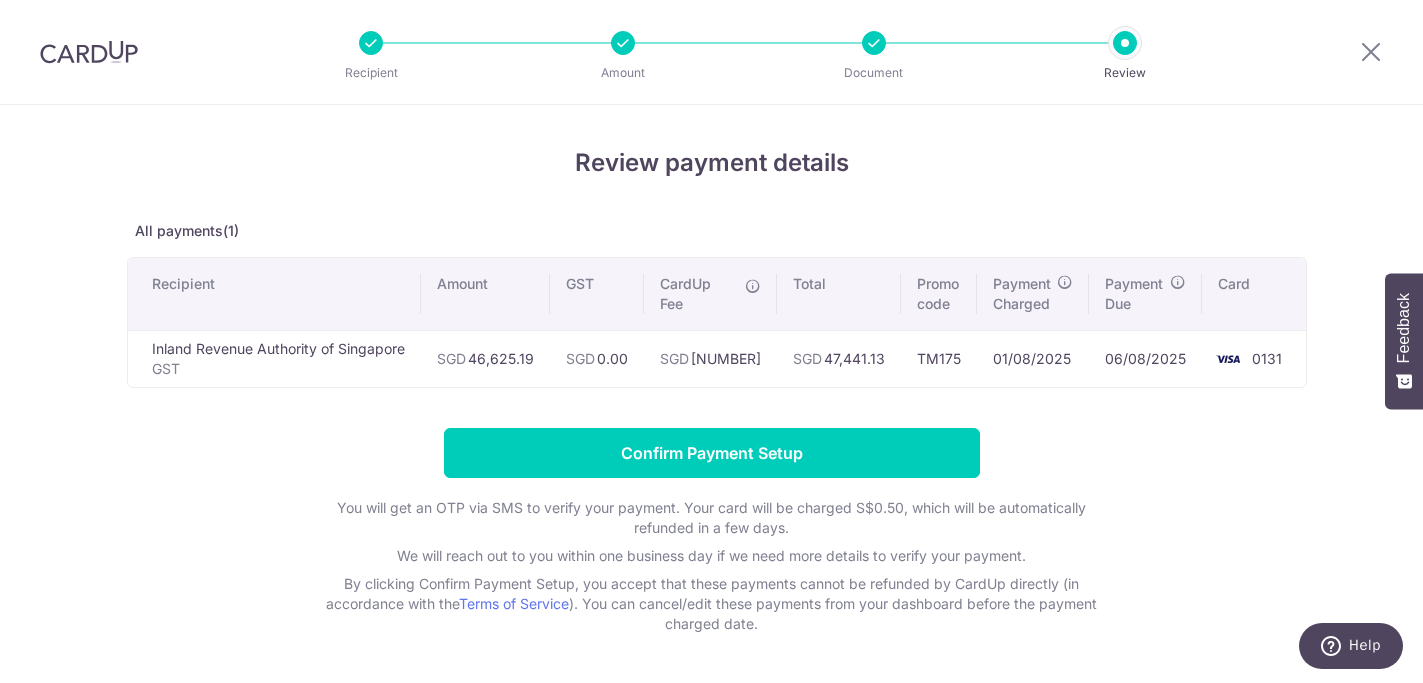 drag, startPoint x: 814, startPoint y: 361, endPoint x: 897, endPoint y: 359, distance: 83.02409 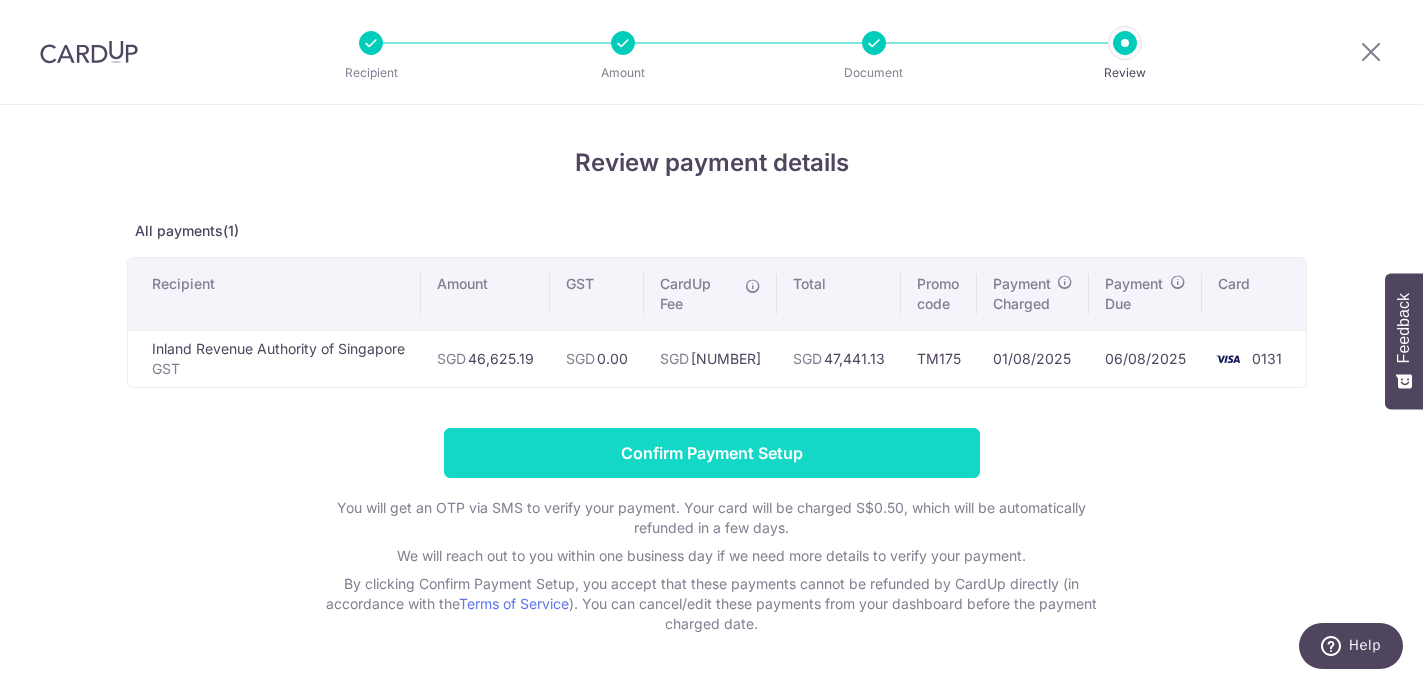 click on "Confirm Payment Setup" at bounding box center (712, 453) 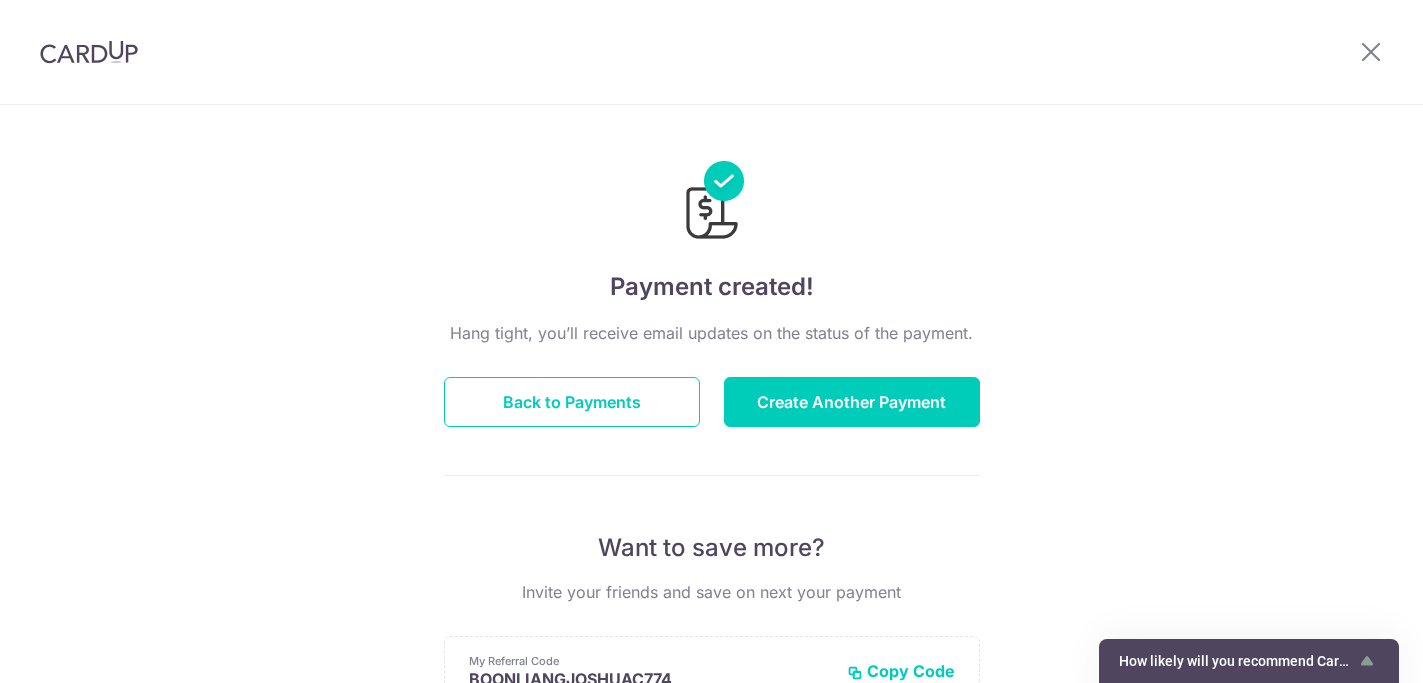 scroll, scrollTop: 0, scrollLeft: 0, axis: both 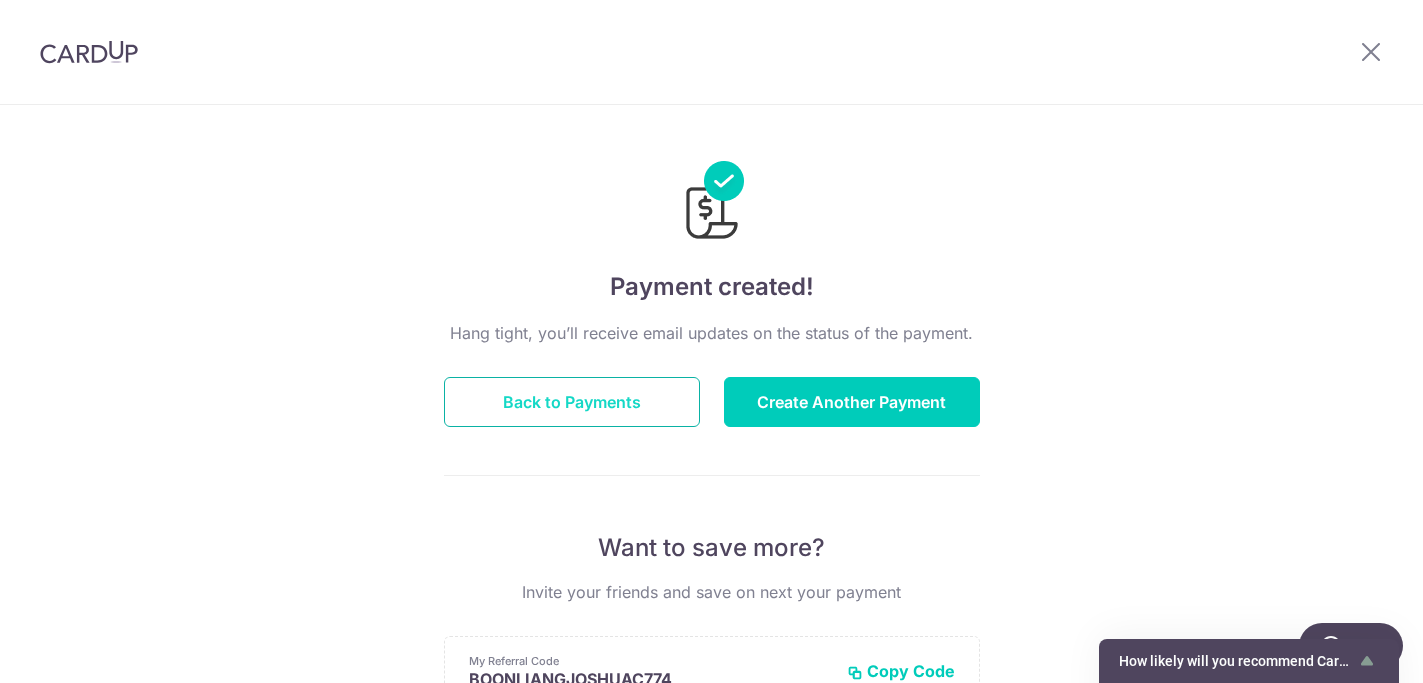 click on "Back to Payments" at bounding box center [572, 402] 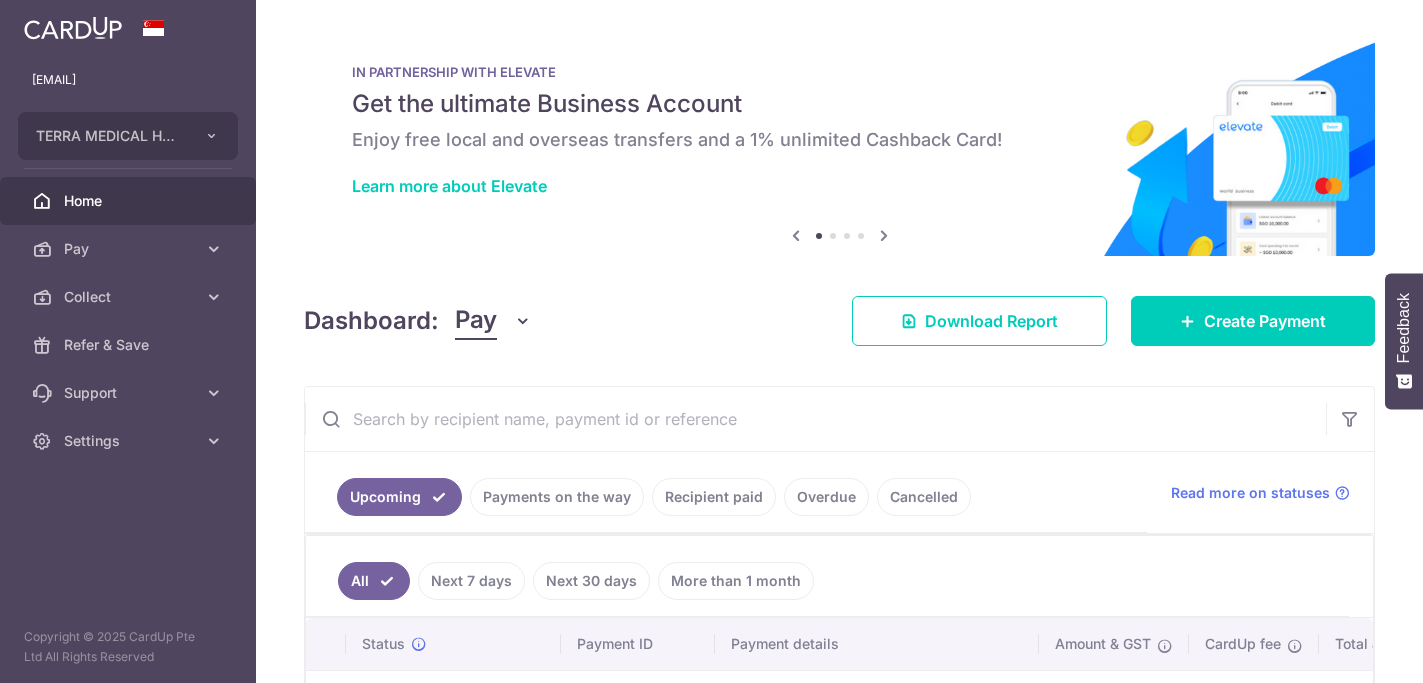 scroll, scrollTop: 0, scrollLeft: 0, axis: both 